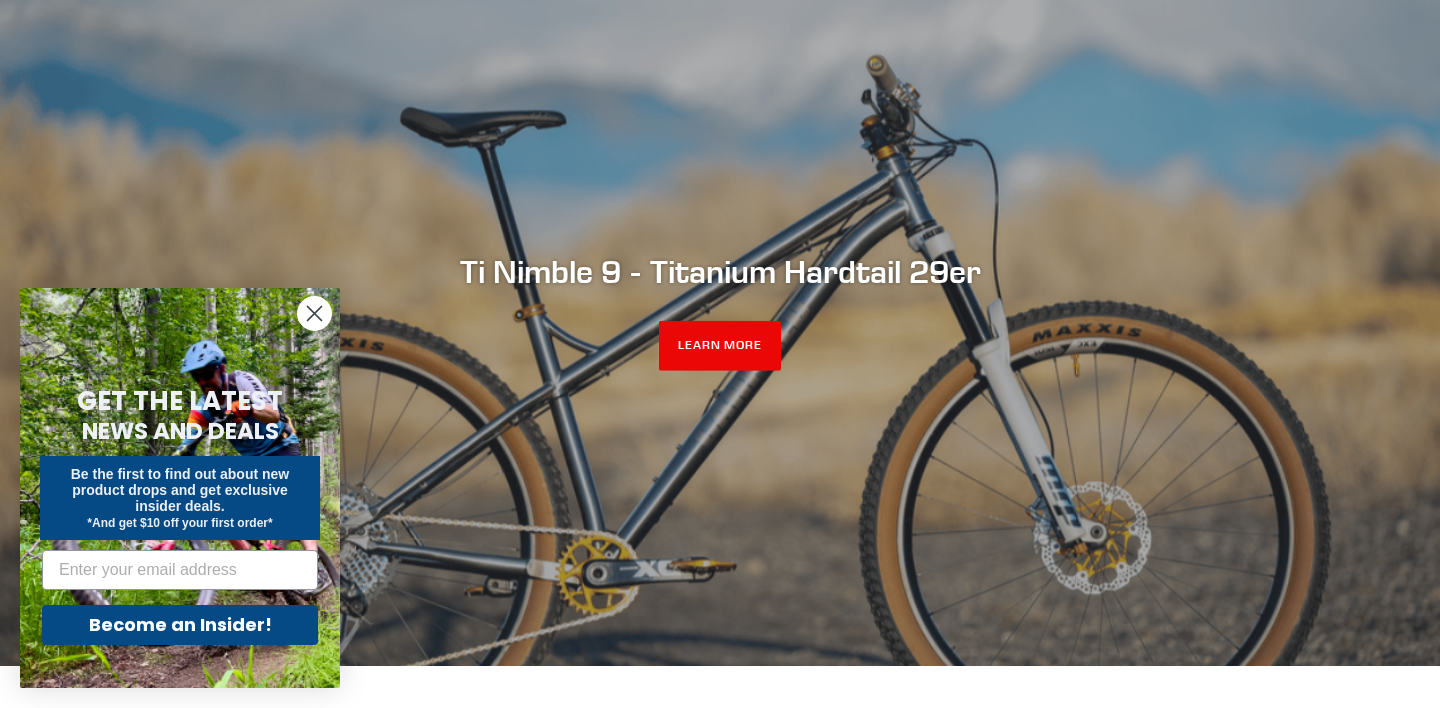 scroll, scrollTop: 305, scrollLeft: 0, axis: vertical 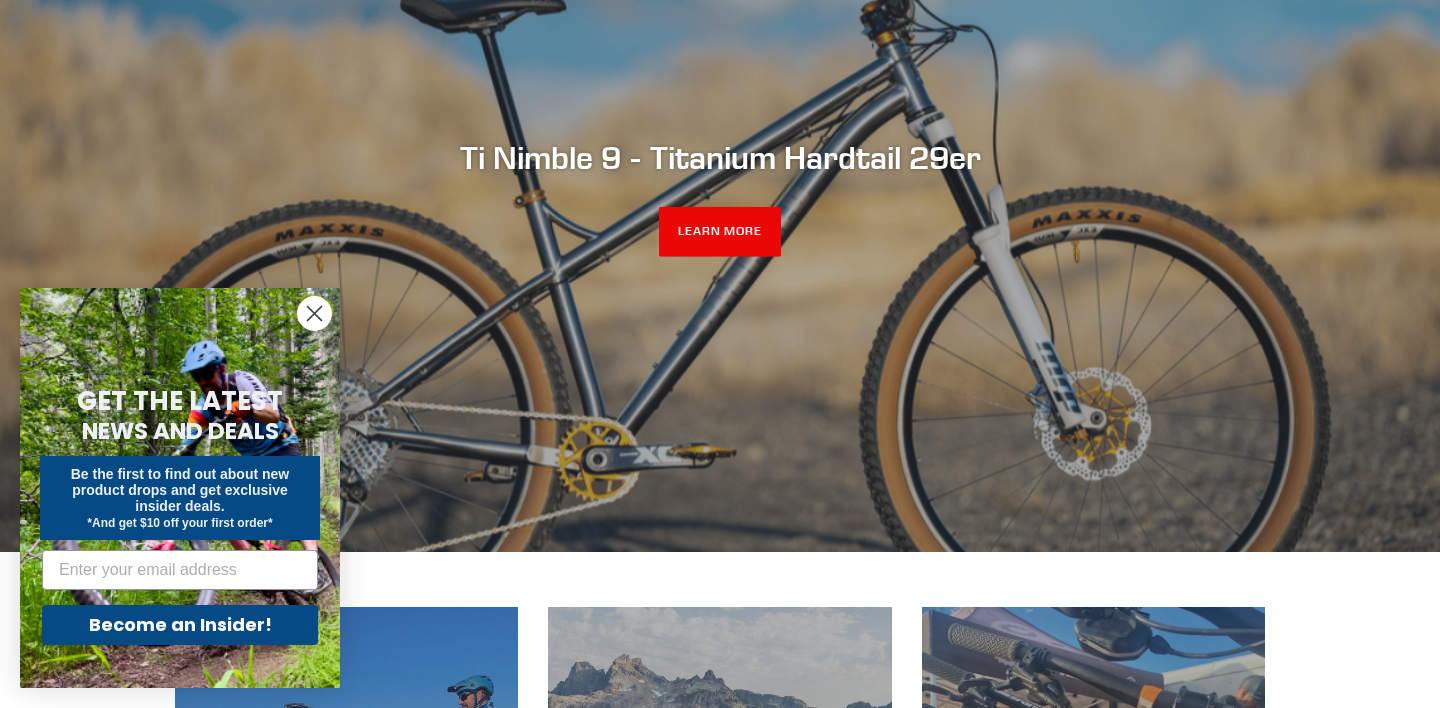 click 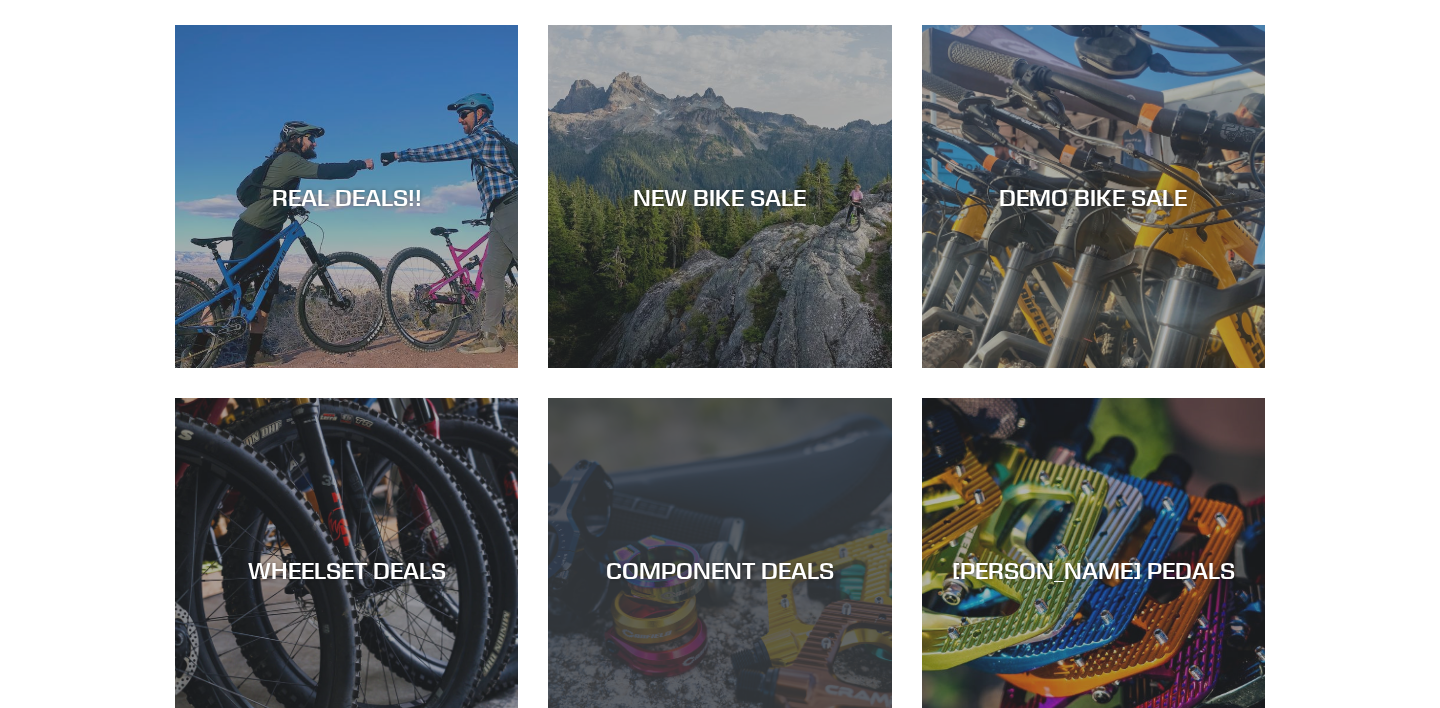 scroll, scrollTop: 880, scrollLeft: 0, axis: vertical 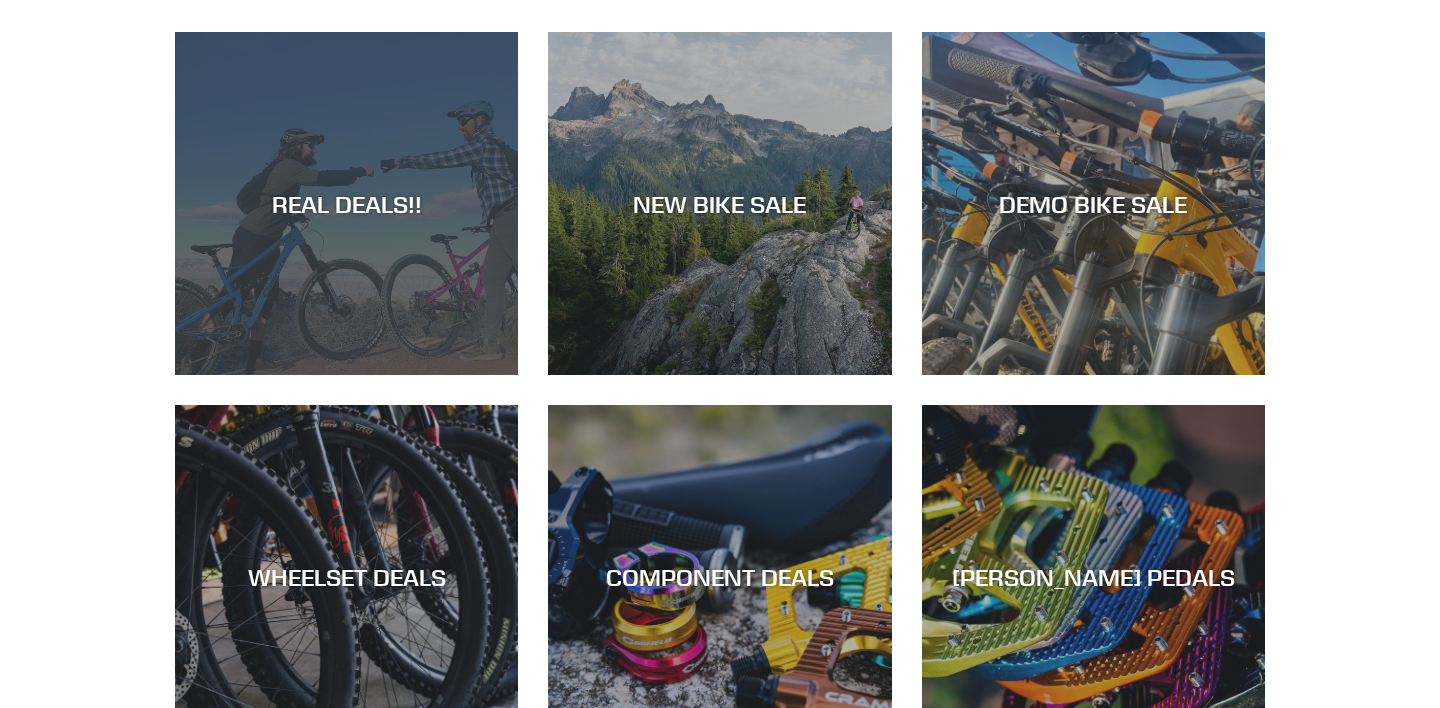 click on "REAL DEALS!!" at bounding box center [346, 375] 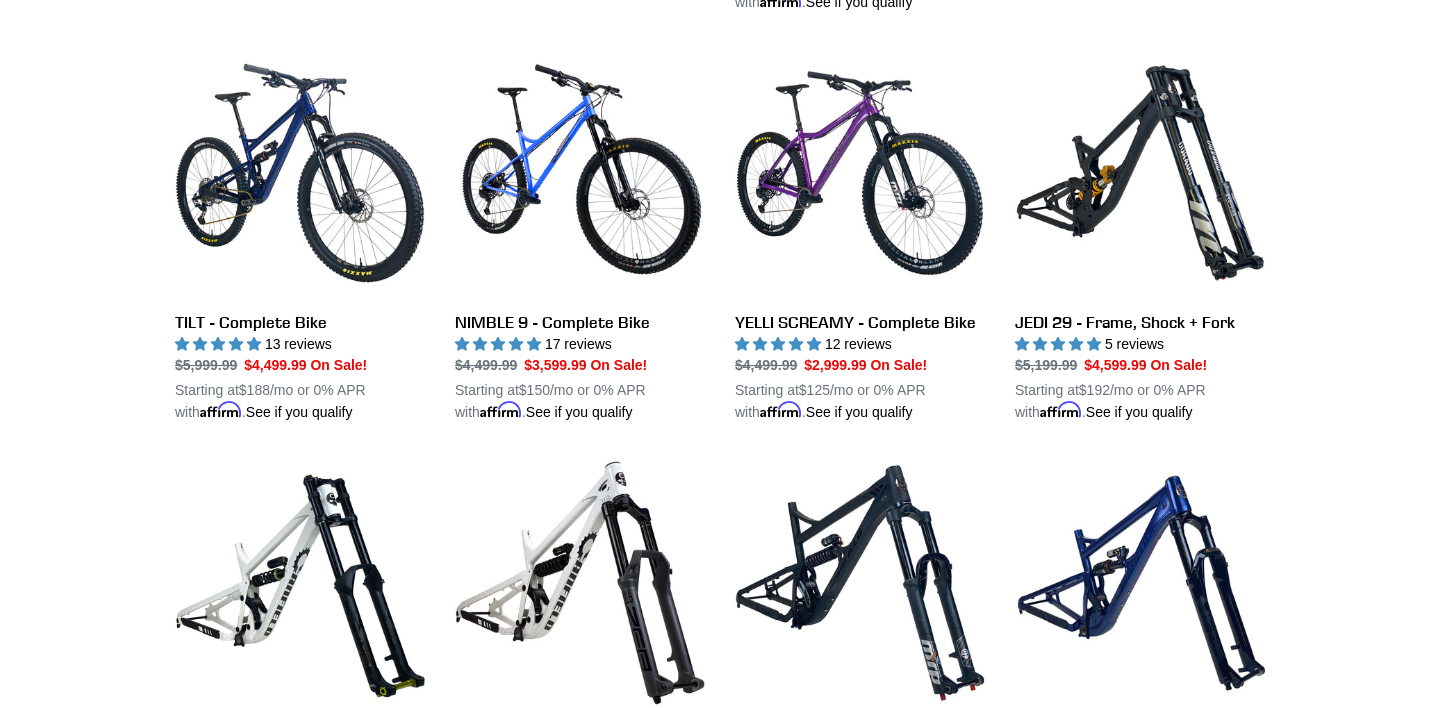 scroll, scrollTop: 1839, scrollLeft: 0, axis: vertical 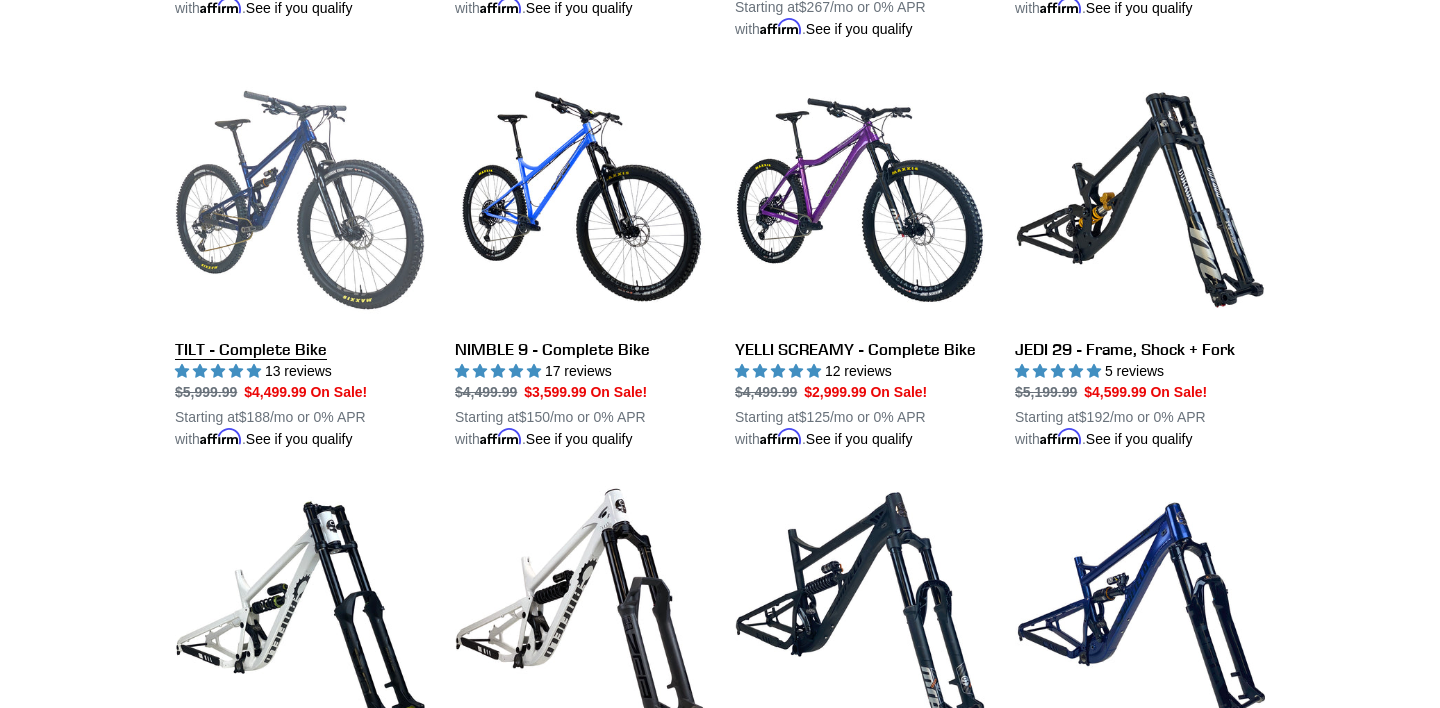click on "TILT - Complete Bike" at bounding box center (300, 262) 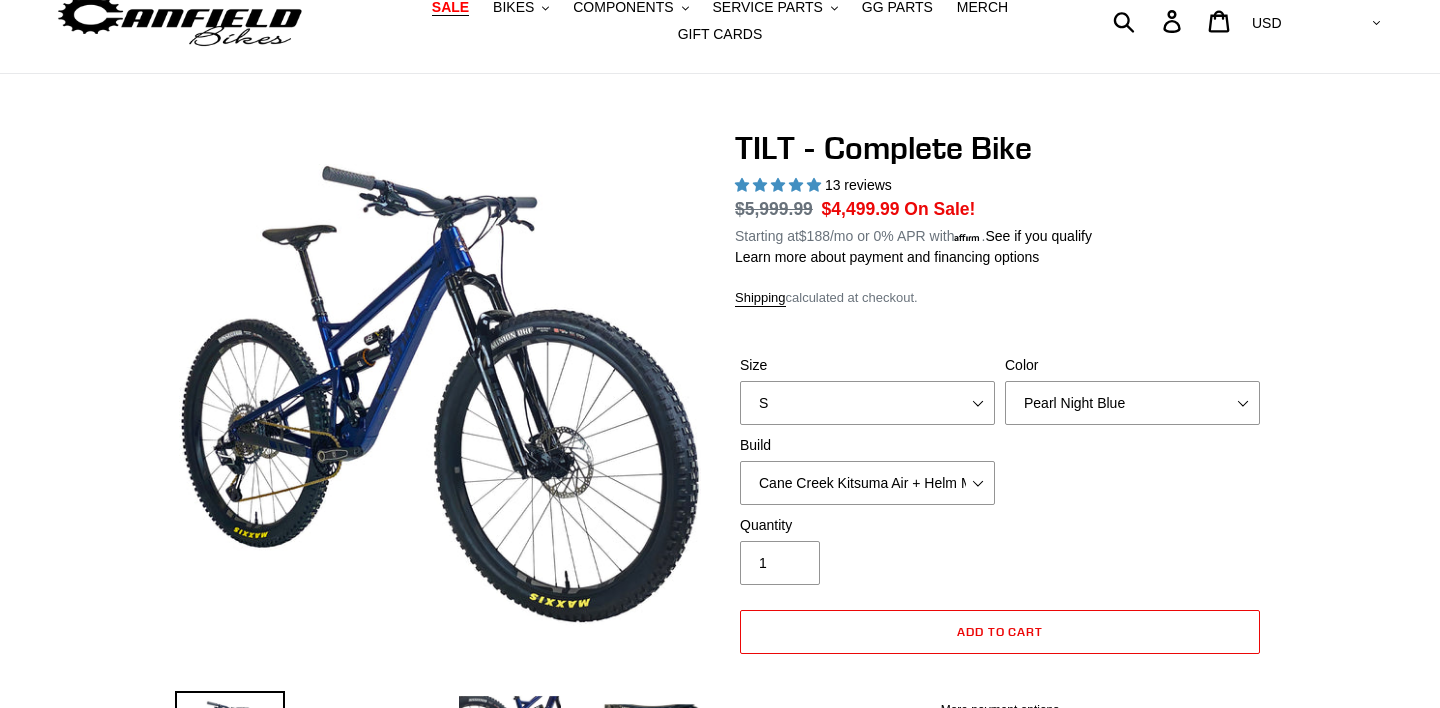 scroll, scrollTop: 75, scrollLeft: 0, axis: vertical 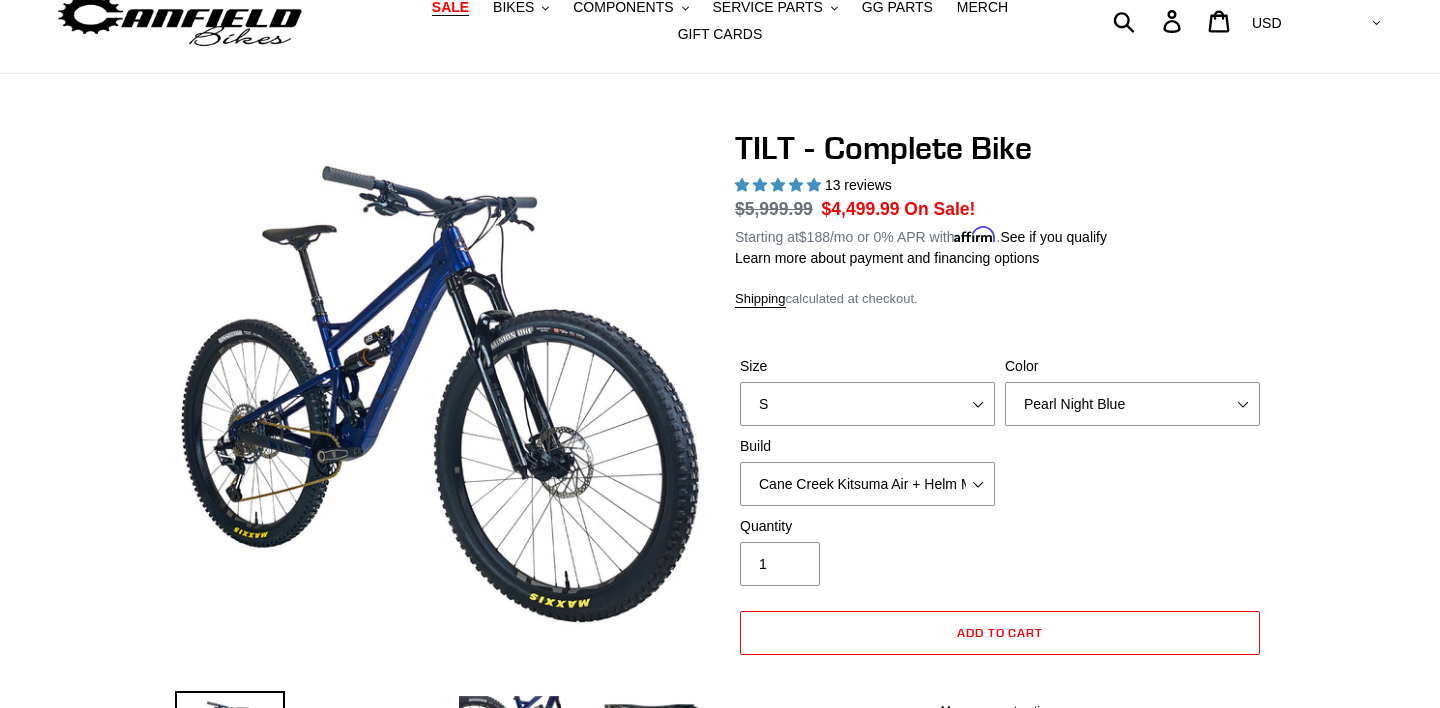 click on "Color
Pearl Night Blue
Stealth Silver
Raw" at bounding box center (1132, 391) 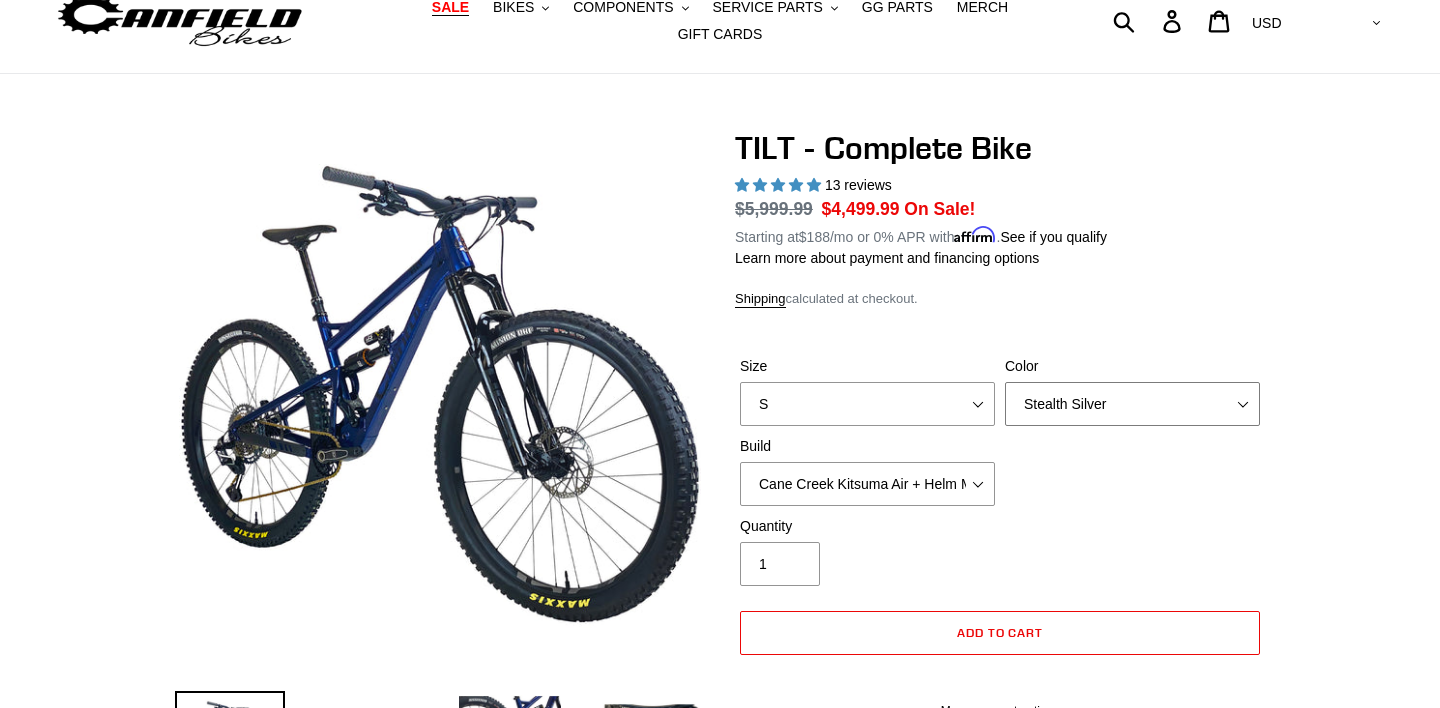 click on "Stealth Silver" at bounding box center (0, 0) 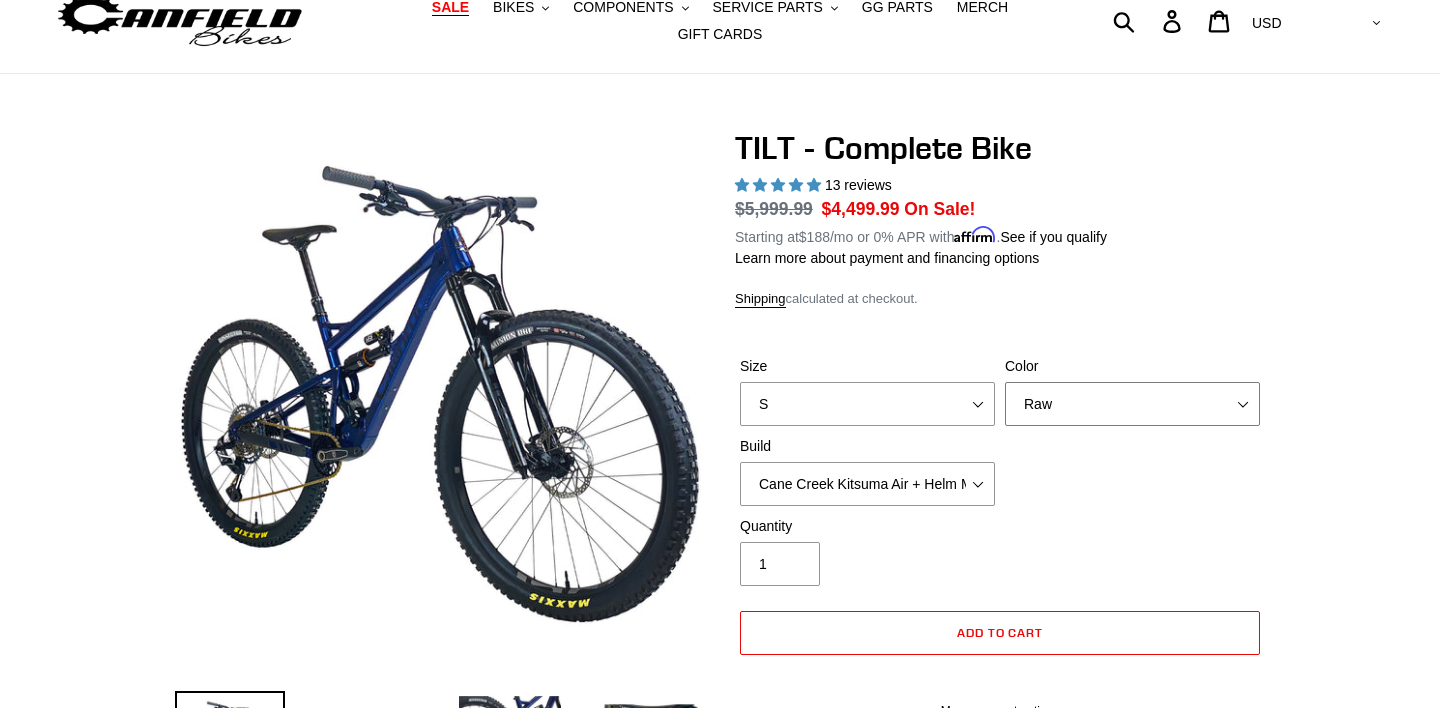 click on "Raw" at bounding box center [0, 0] 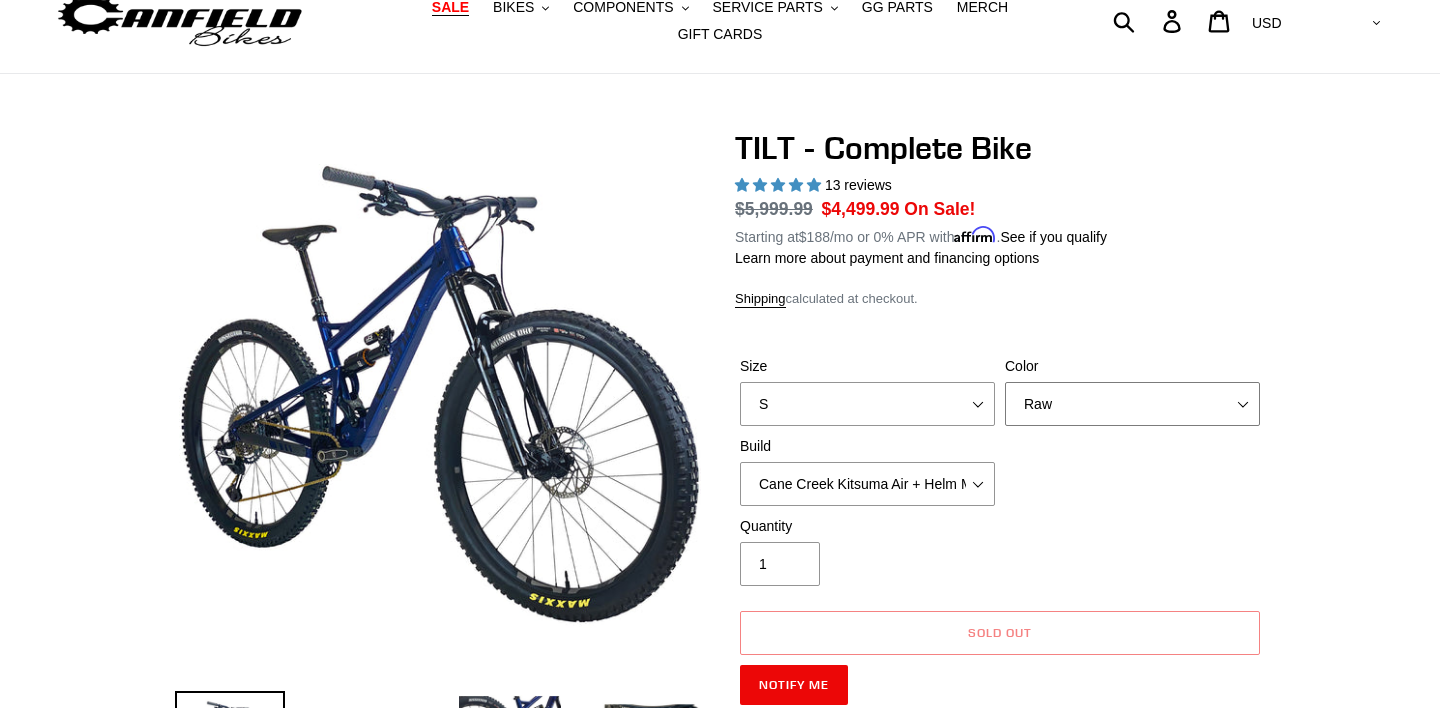 select on "Pearl Night Blue" 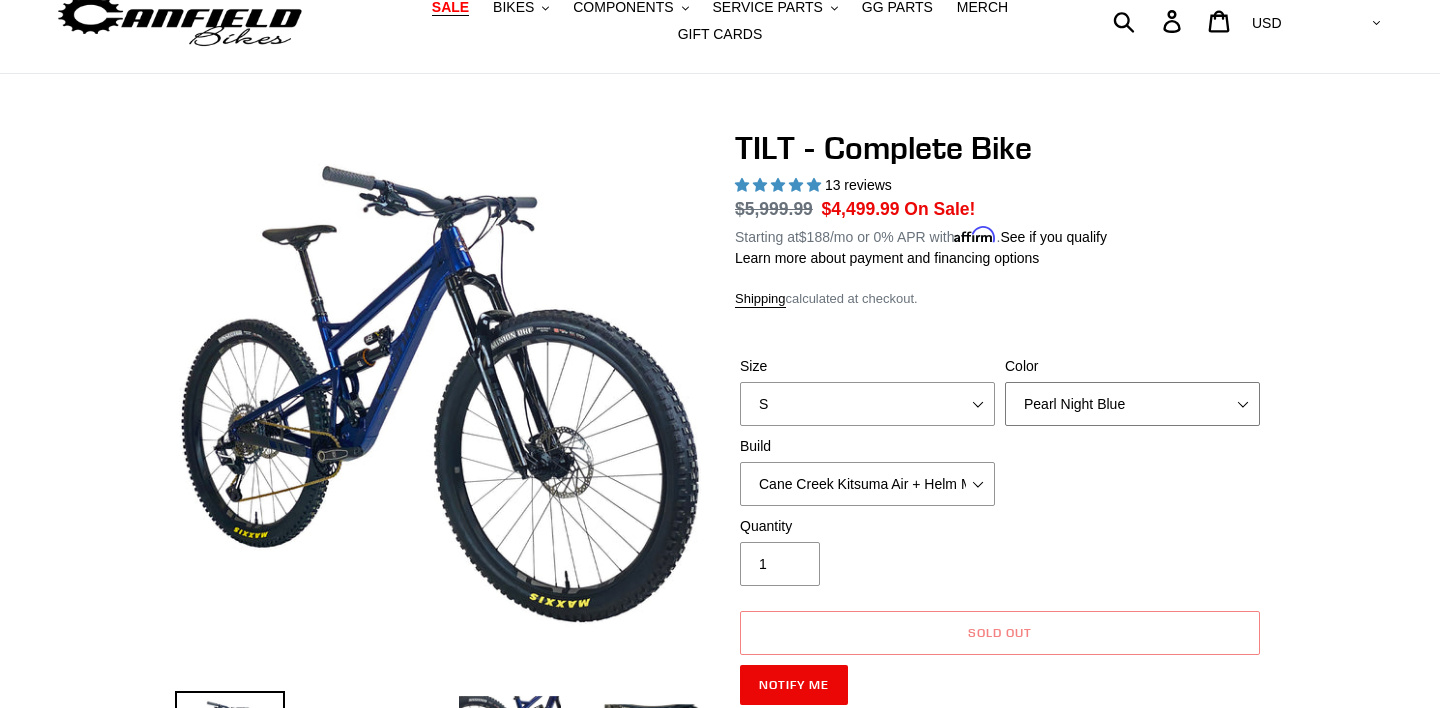 click on "Pearl Night Blue" at bounding box center (0, 0) 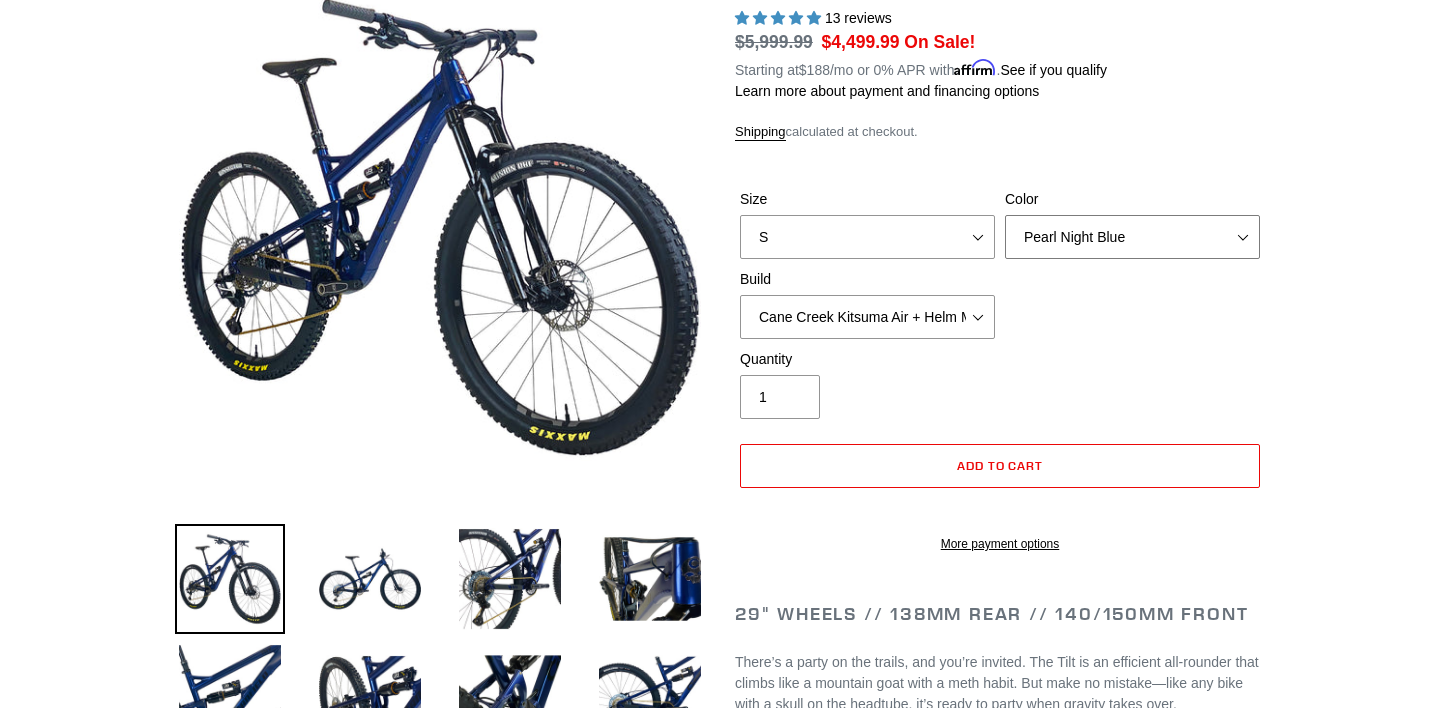 scroll, scrollTop: 271, scrollLeft: 0, axis: vertical 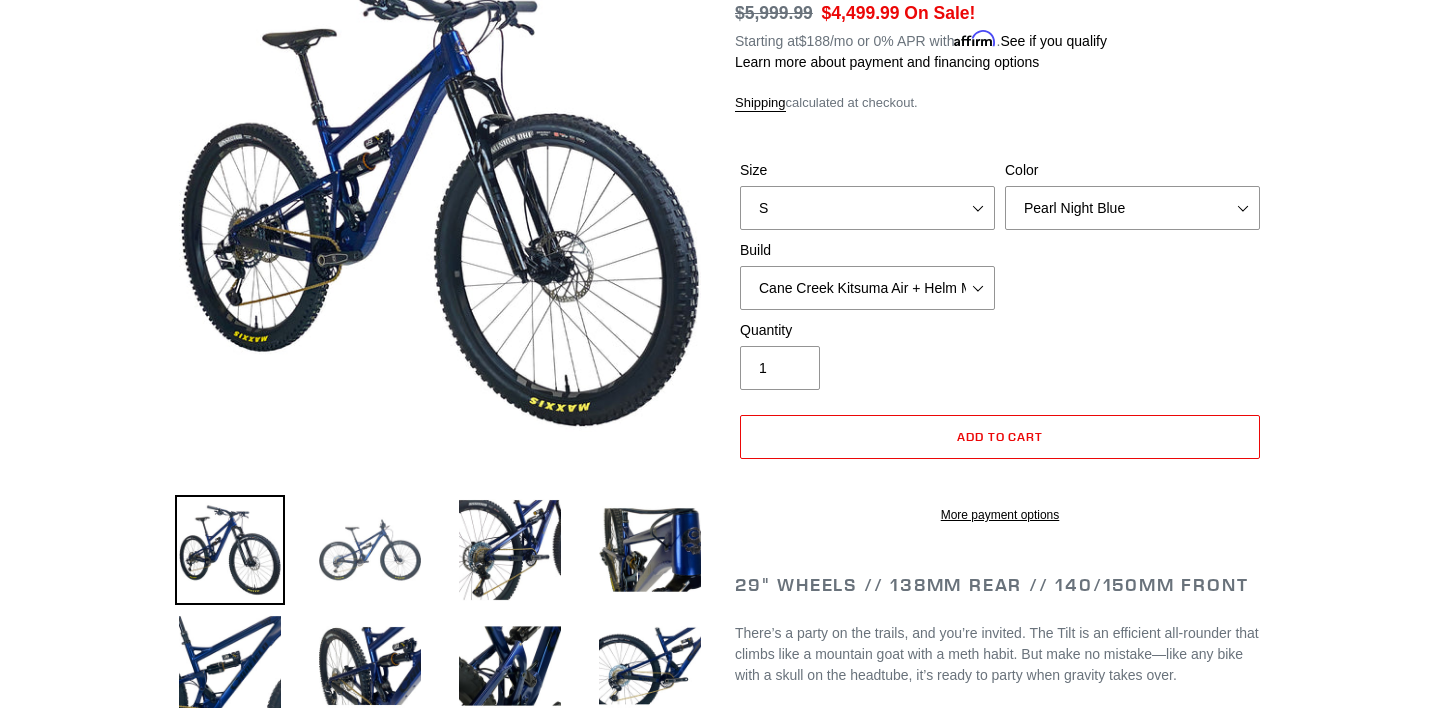 click at bounding box center [370, 550] 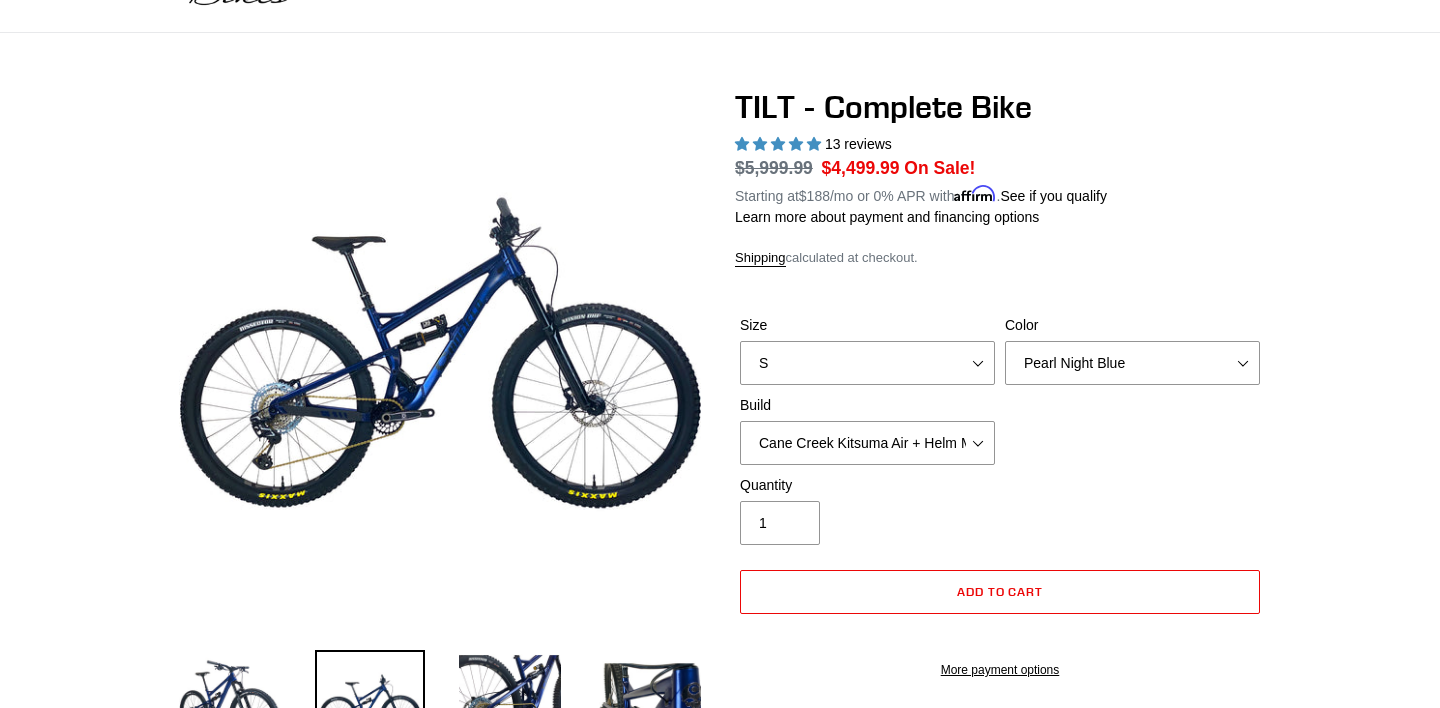 scroll, scrollTop: 141, scrollLeft: 0, axis: vertical 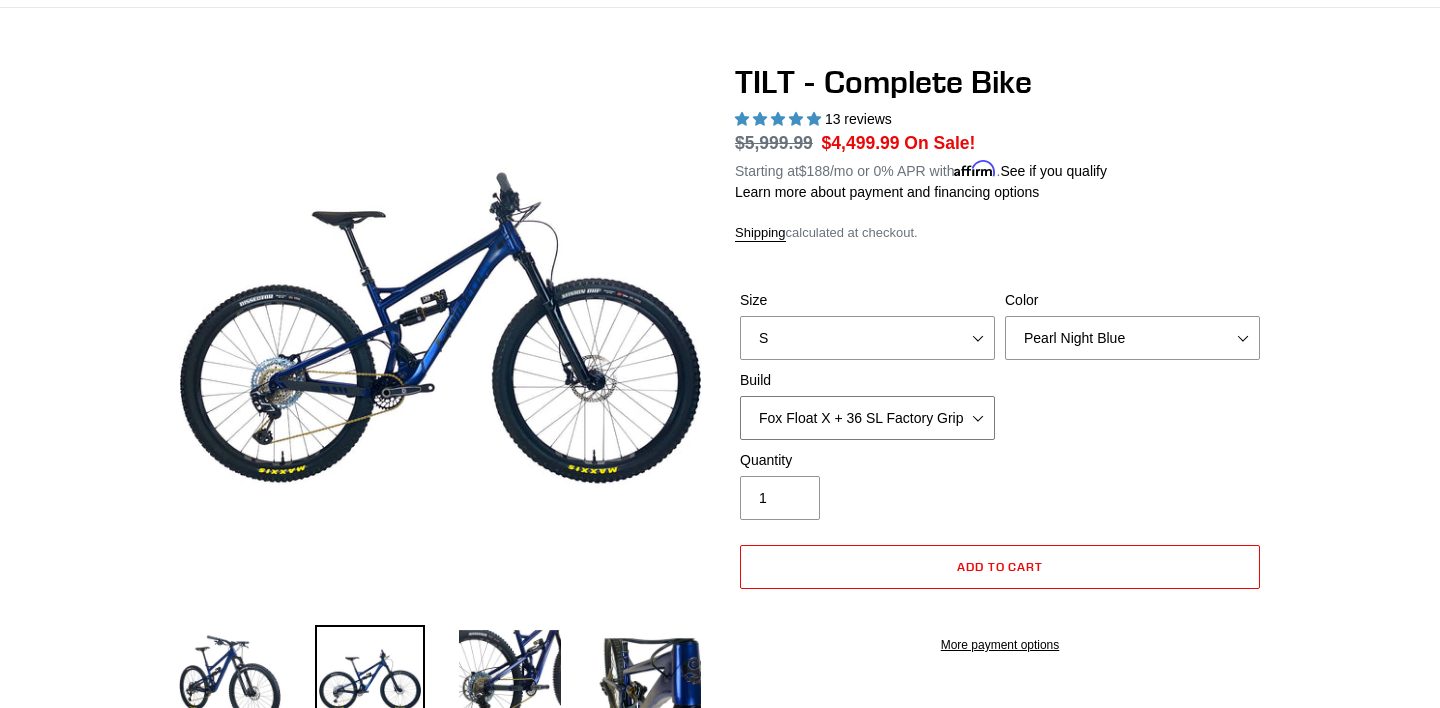 click on "Fox Float X + 36 SL Factory Grip X 140 + Shimano XT" at bounding box center (0, 0) 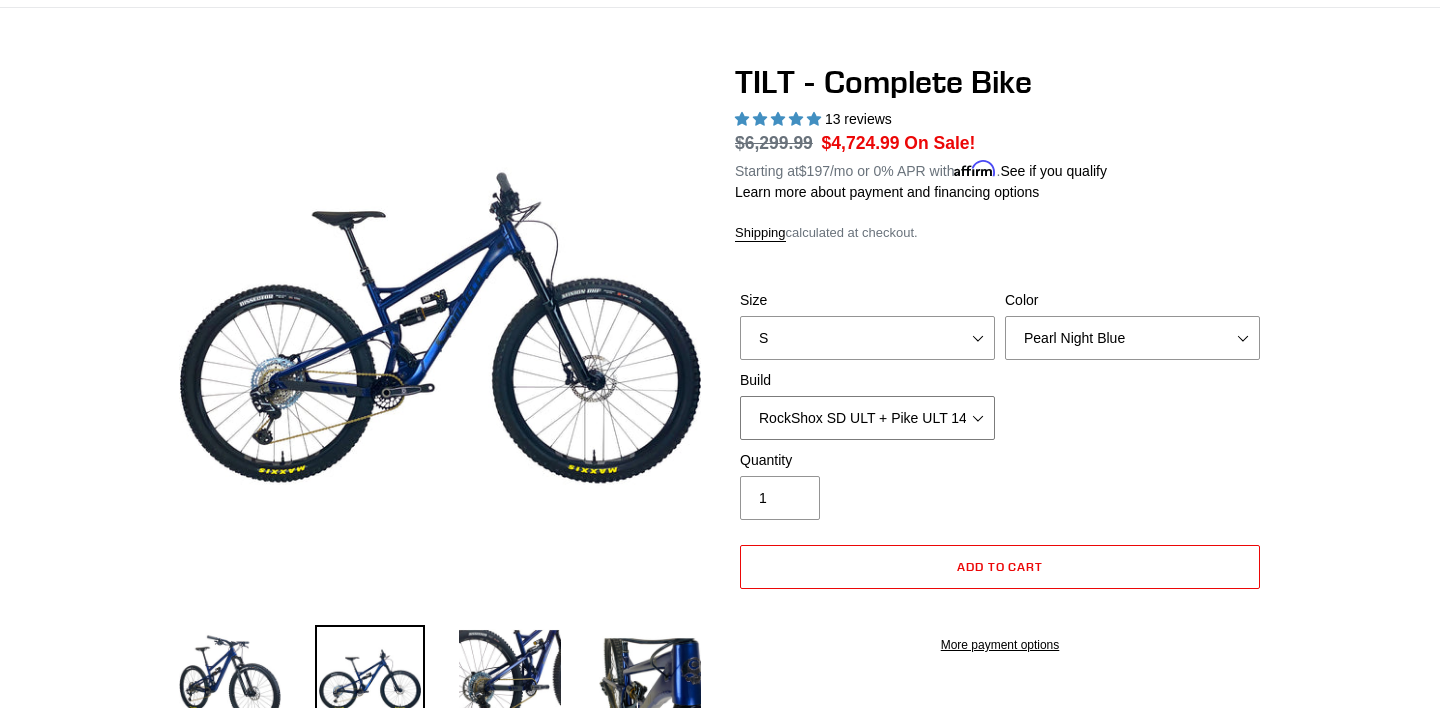 click on "RockShox SD ULT + Pike ULT 140 + Shimano XT" at bounding box center [0, 0] 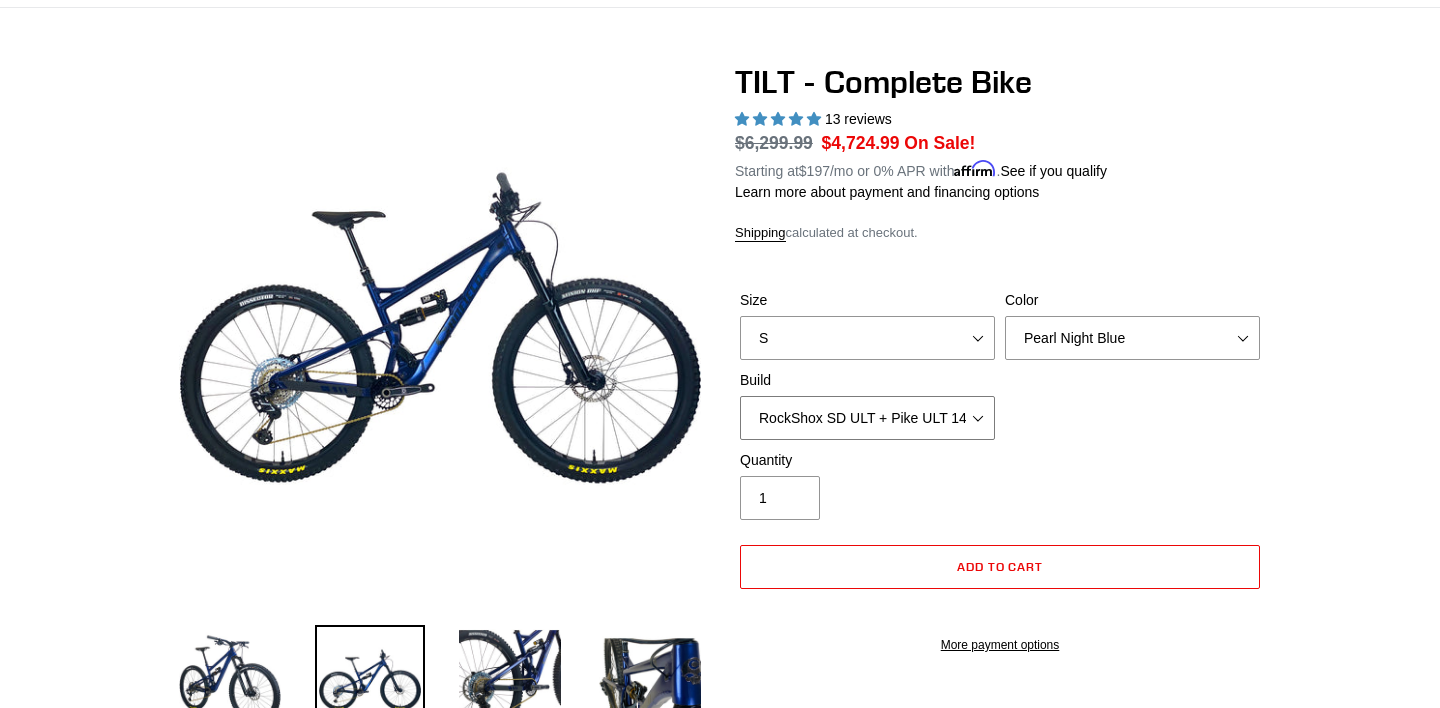select on "Fox Float X + 36 SL Factory Grip X 140 + Shimano XT" 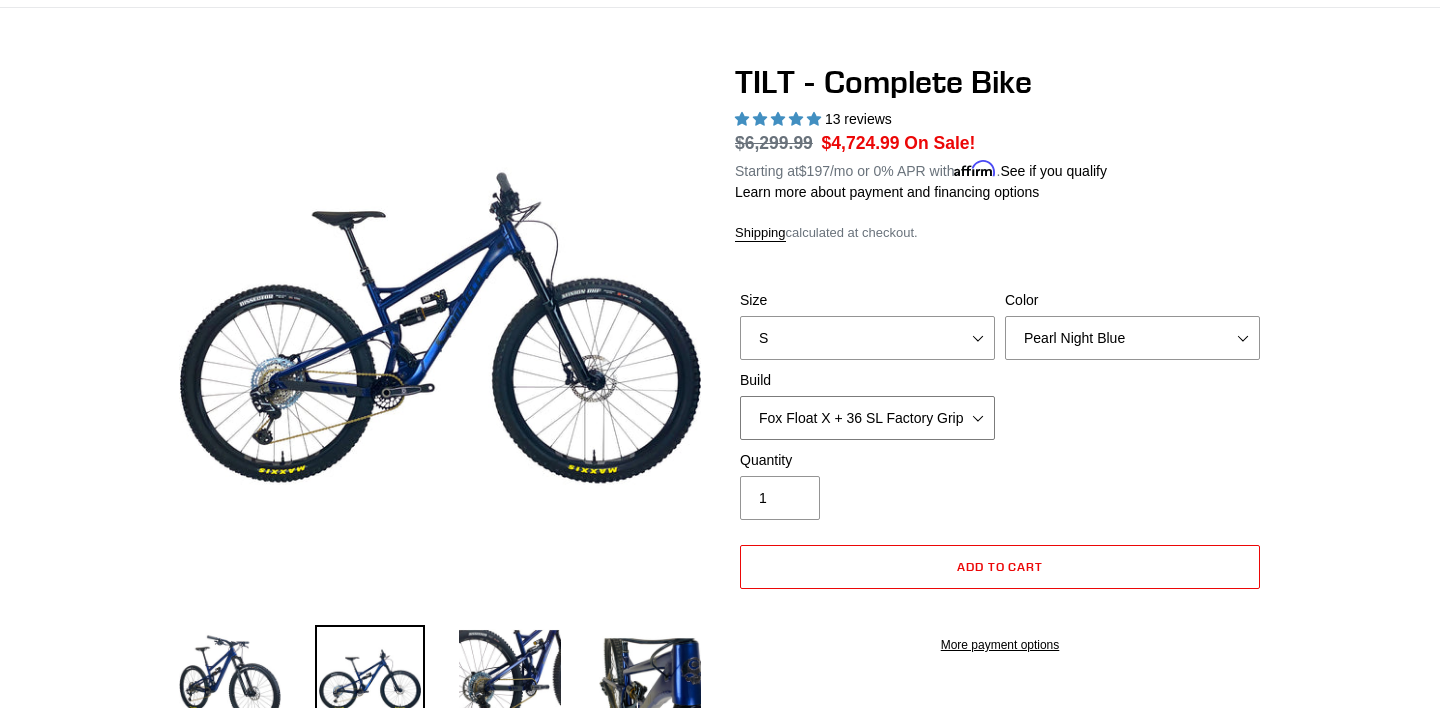 click on "Fox Float X + 36 SL Factory Grip X 140 + Shimano XT" at bounding box center [0, 0] 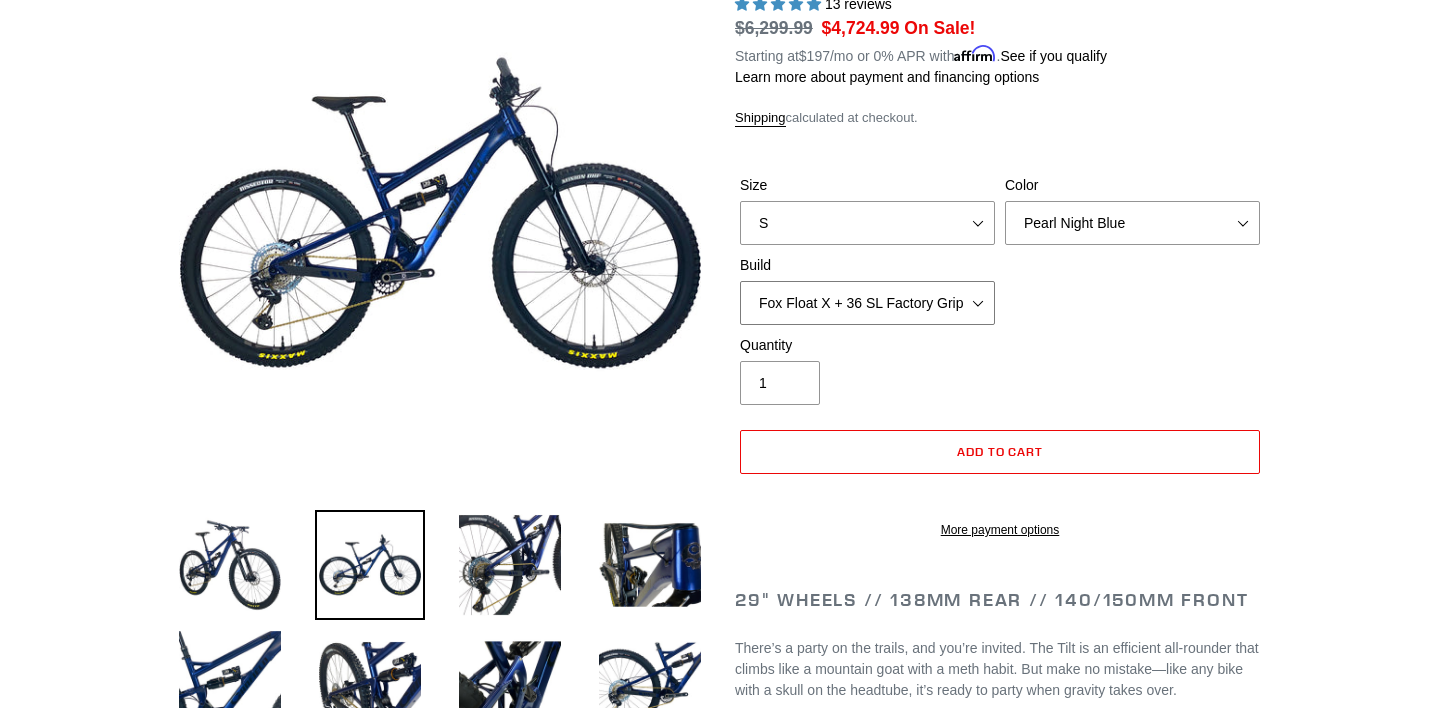 scroll, scrollTop: 205, scrollLeft: 0, axis: vertical 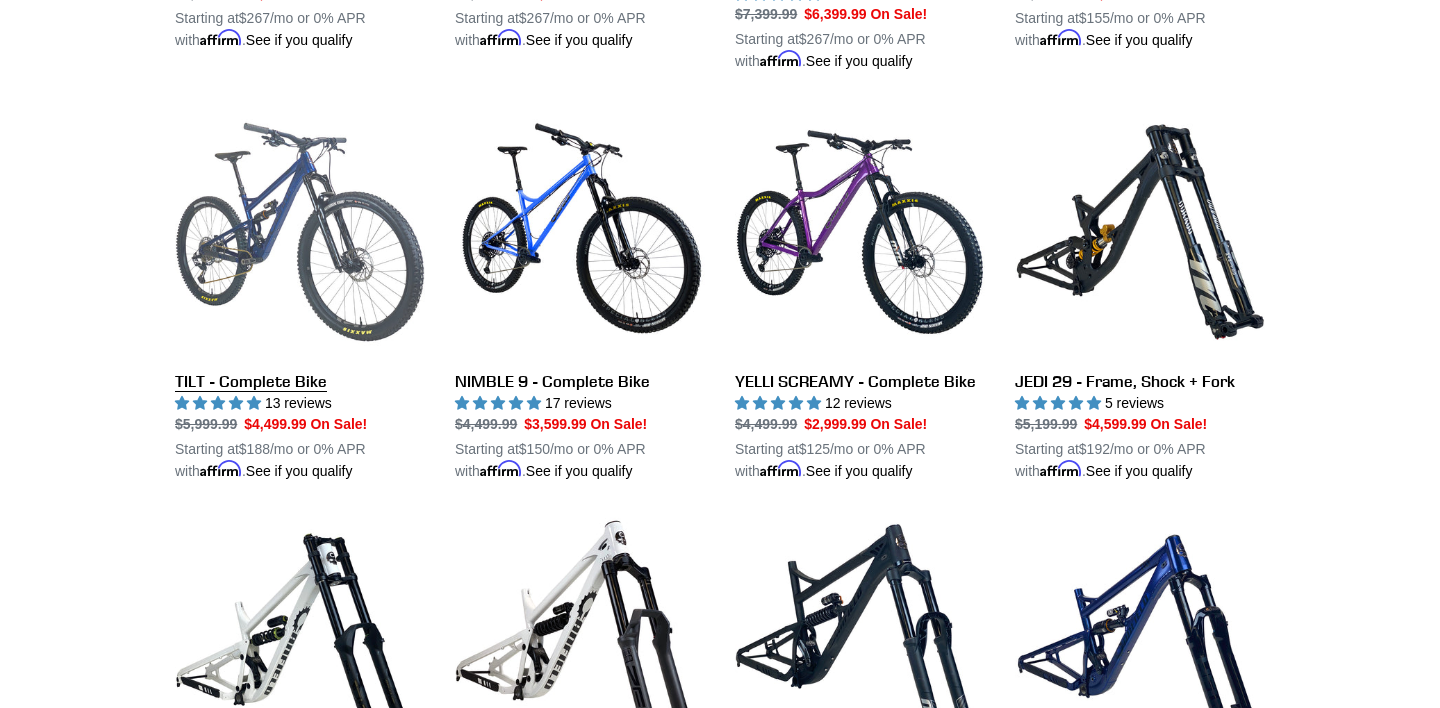 click on "TILT - Complete Bike" at bounding box center (300, 294) 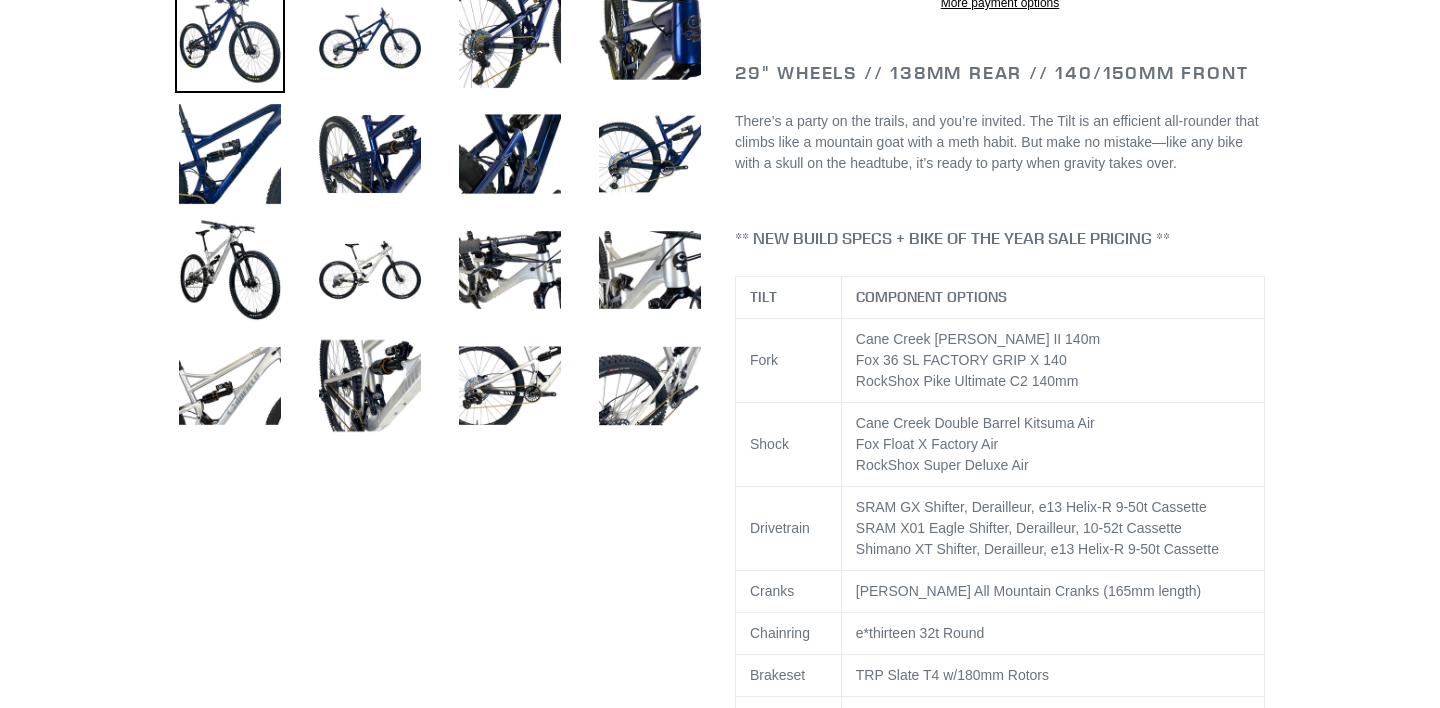 select on "highest-rating" 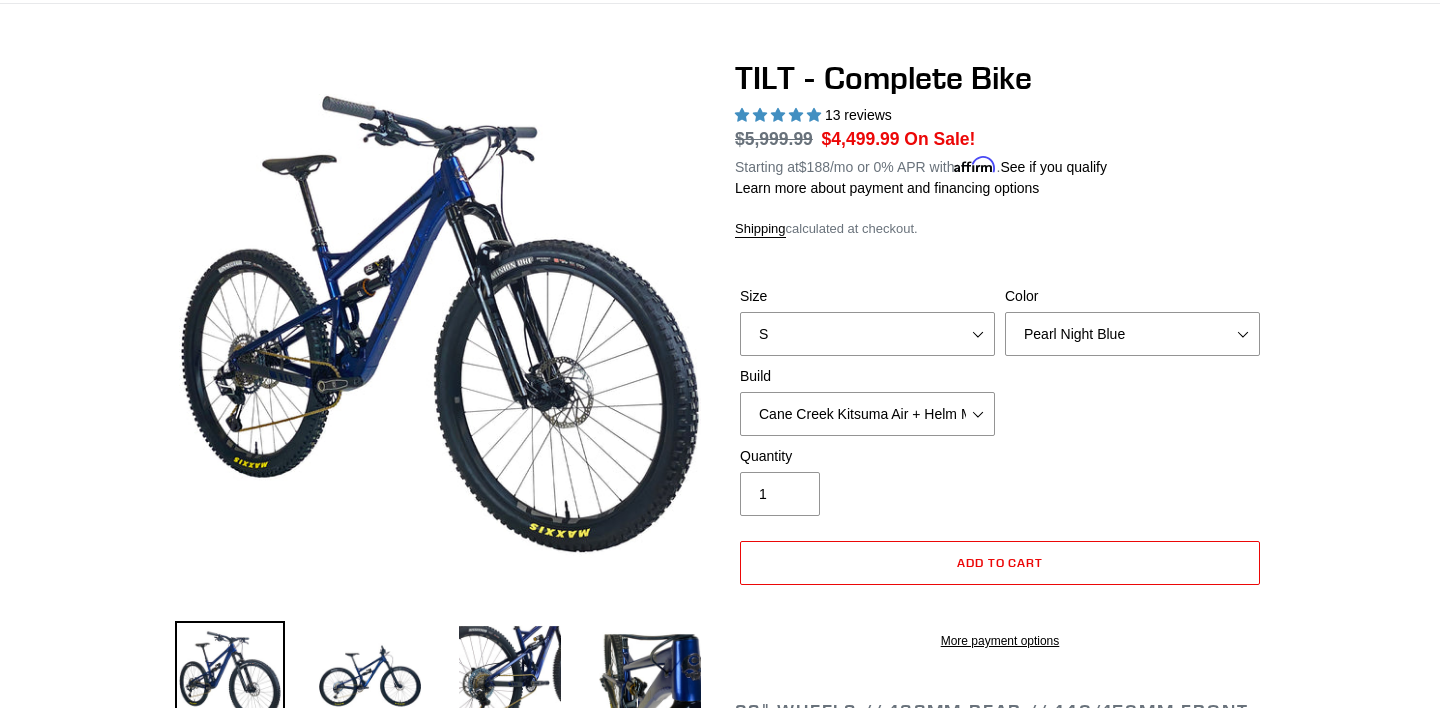 scroll, scrollTop: 147, scrollLeft: 0, axis: vertical 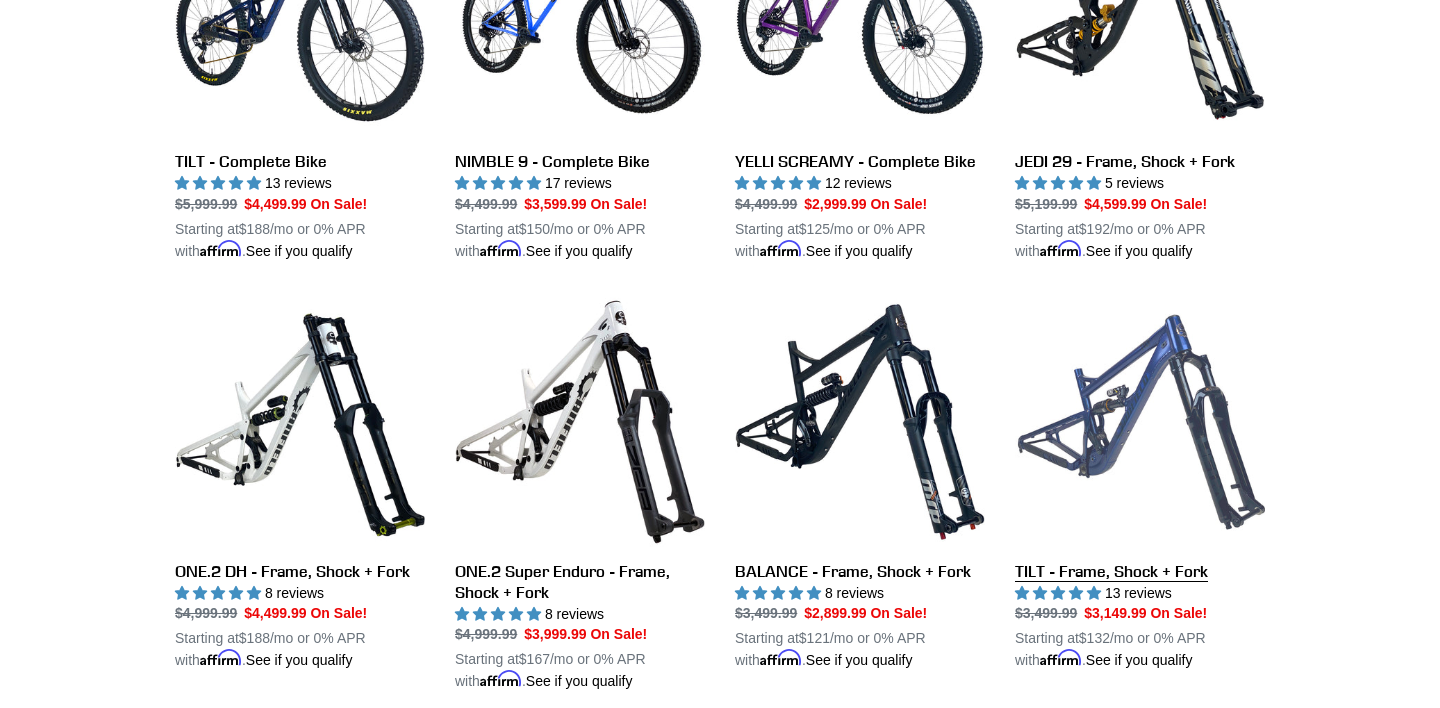 click on "TILT - Frame, Shock + Fork" at bounding box center (1140, 484) 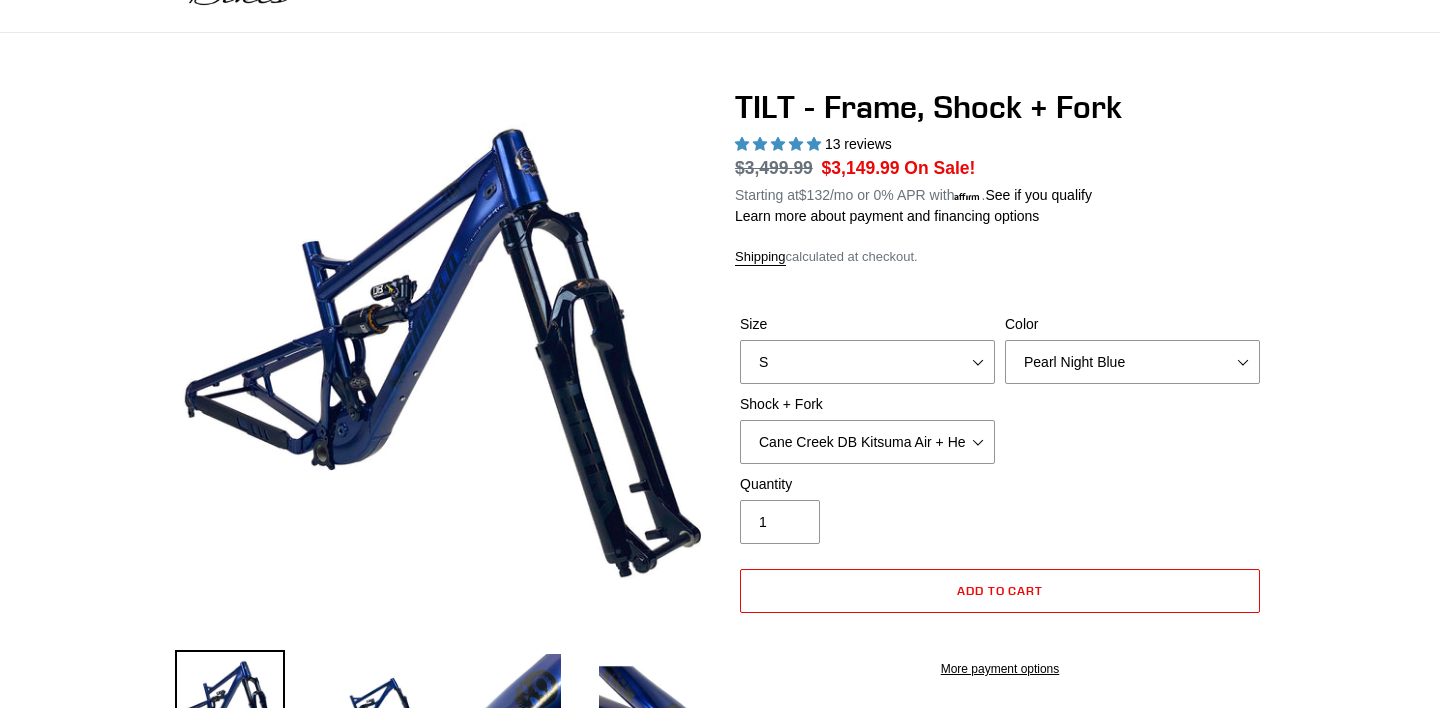 scroll, scrollTop: 120, scrollLeft: 0, axis: vertical 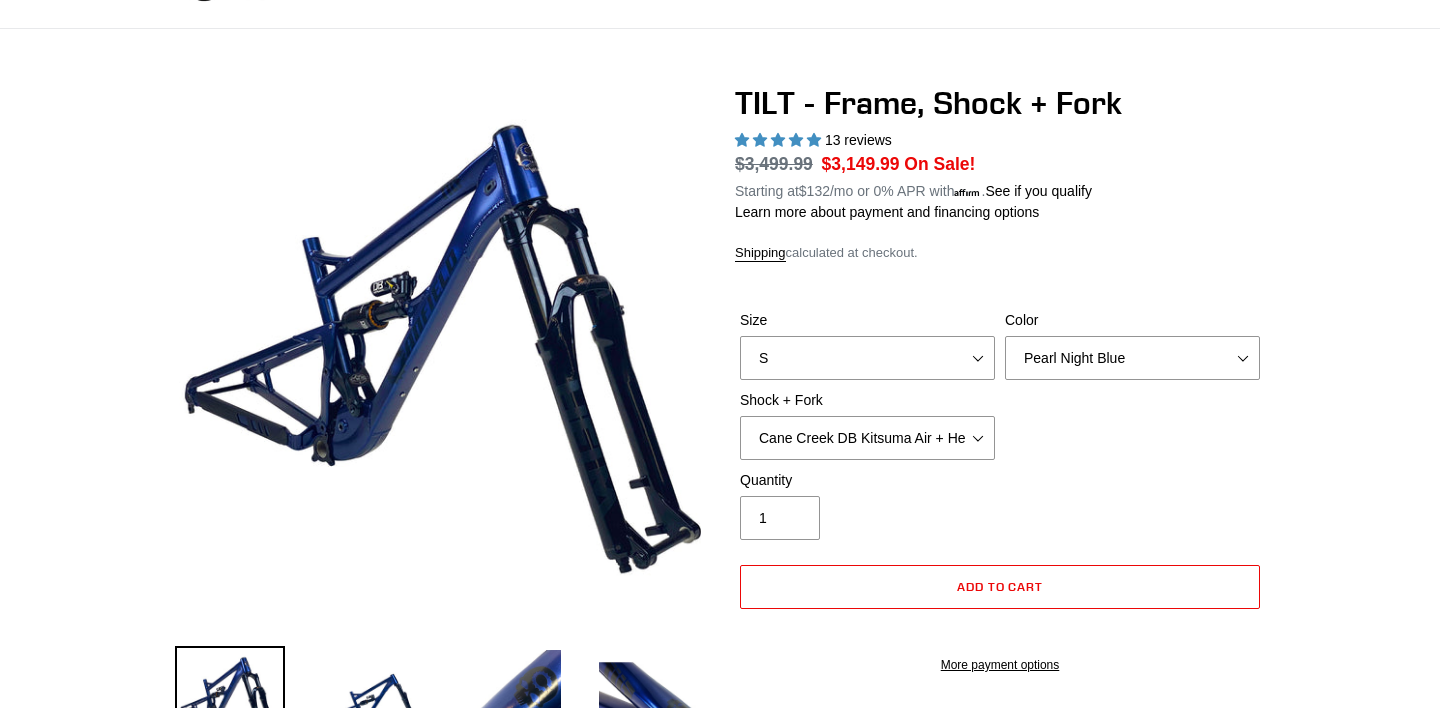 select on "highest-rating" 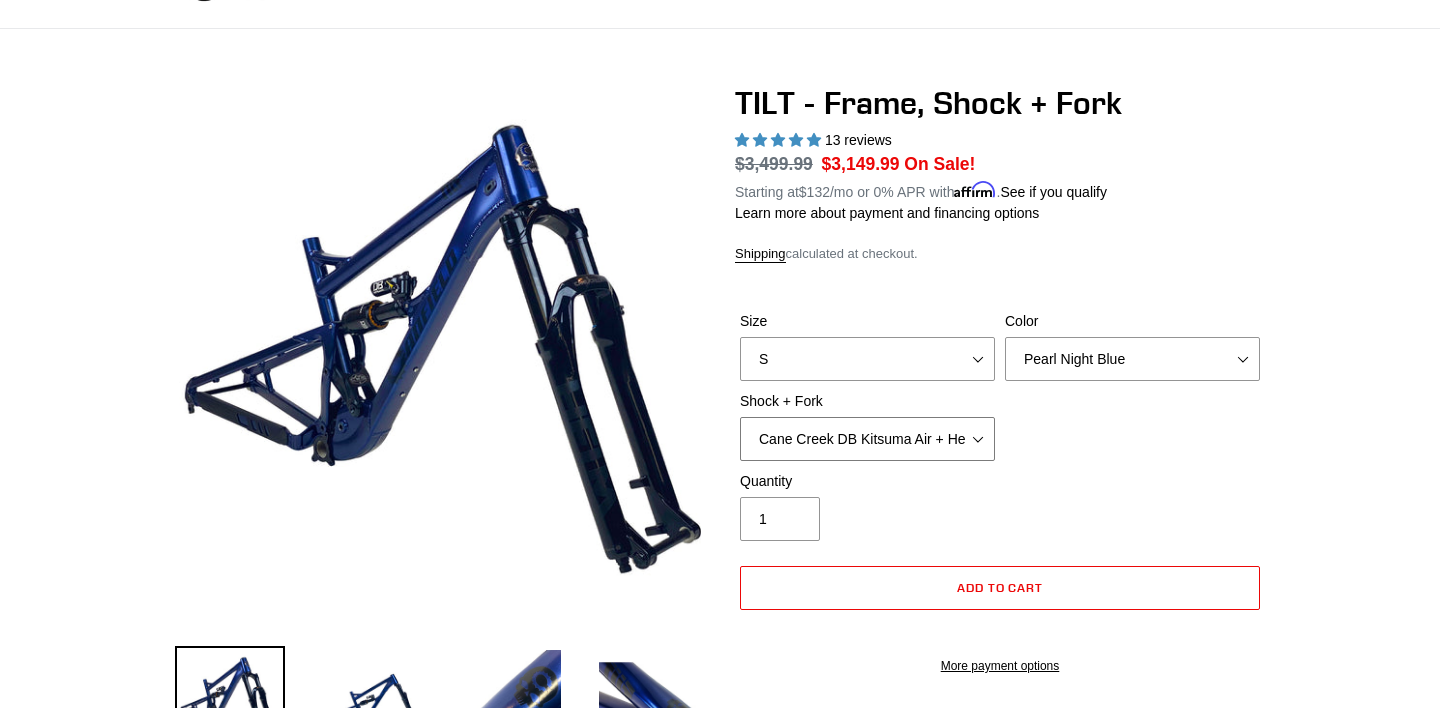 select on "Fox Float X + Fox 36 Grip X Factory 150mm" 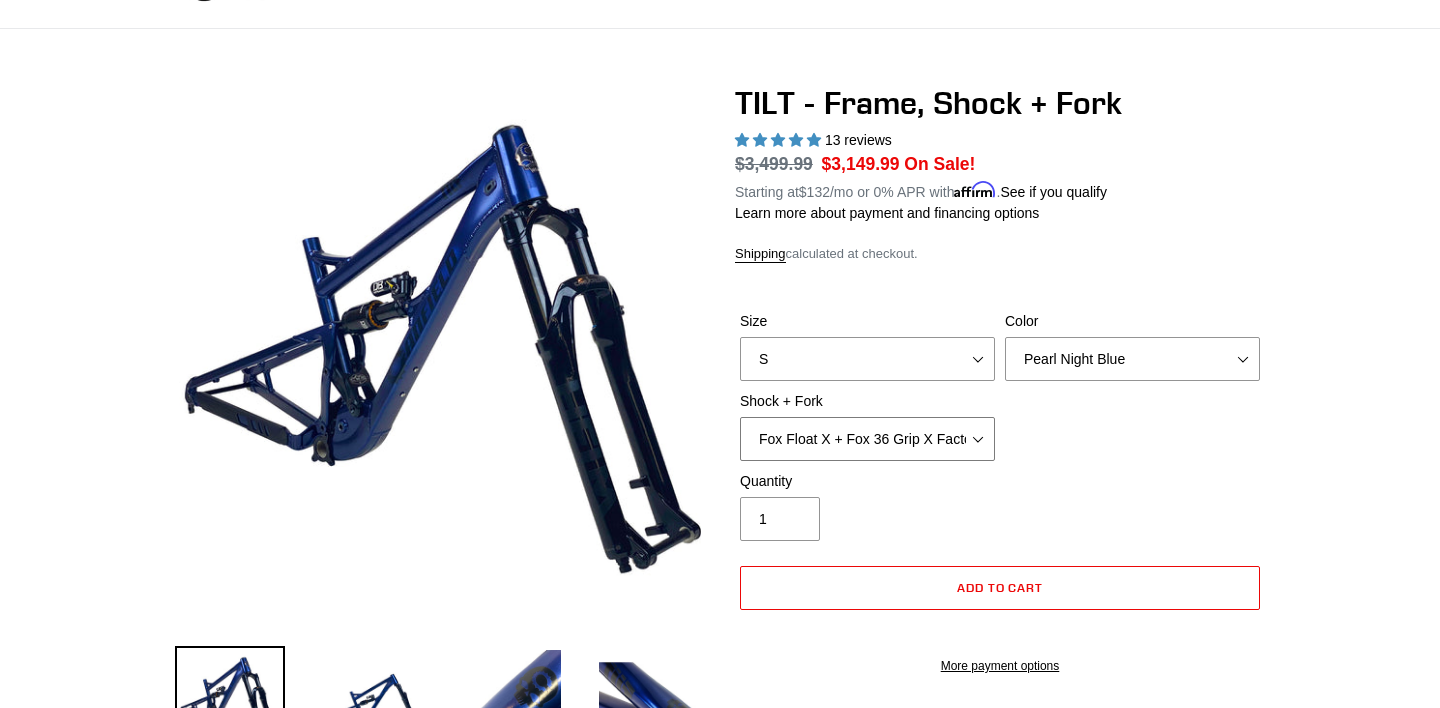 click on "Fox Float X + Fox 36 Grip X Factory 150mm" at bounding box center (0, 0) 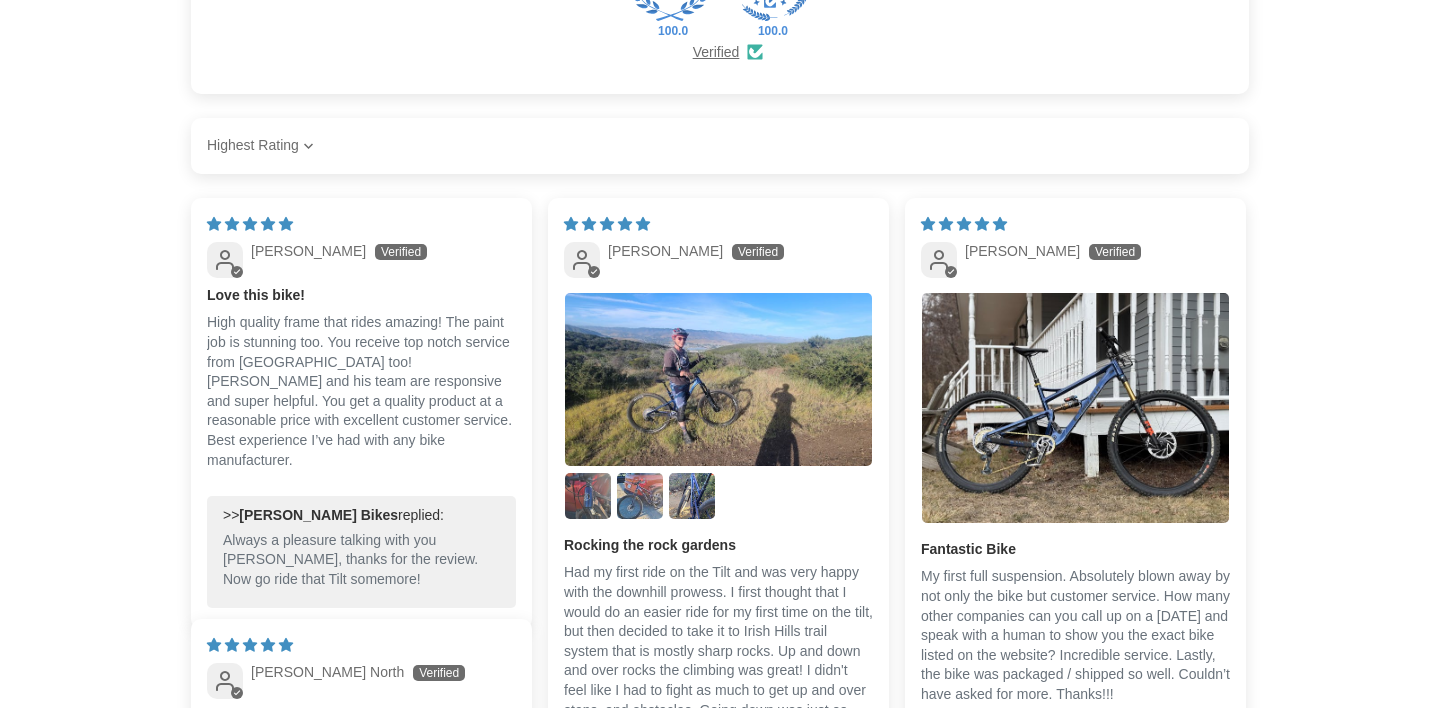 scroll, scrollTop: 3601, scrollLeft: 0, axis: vertical 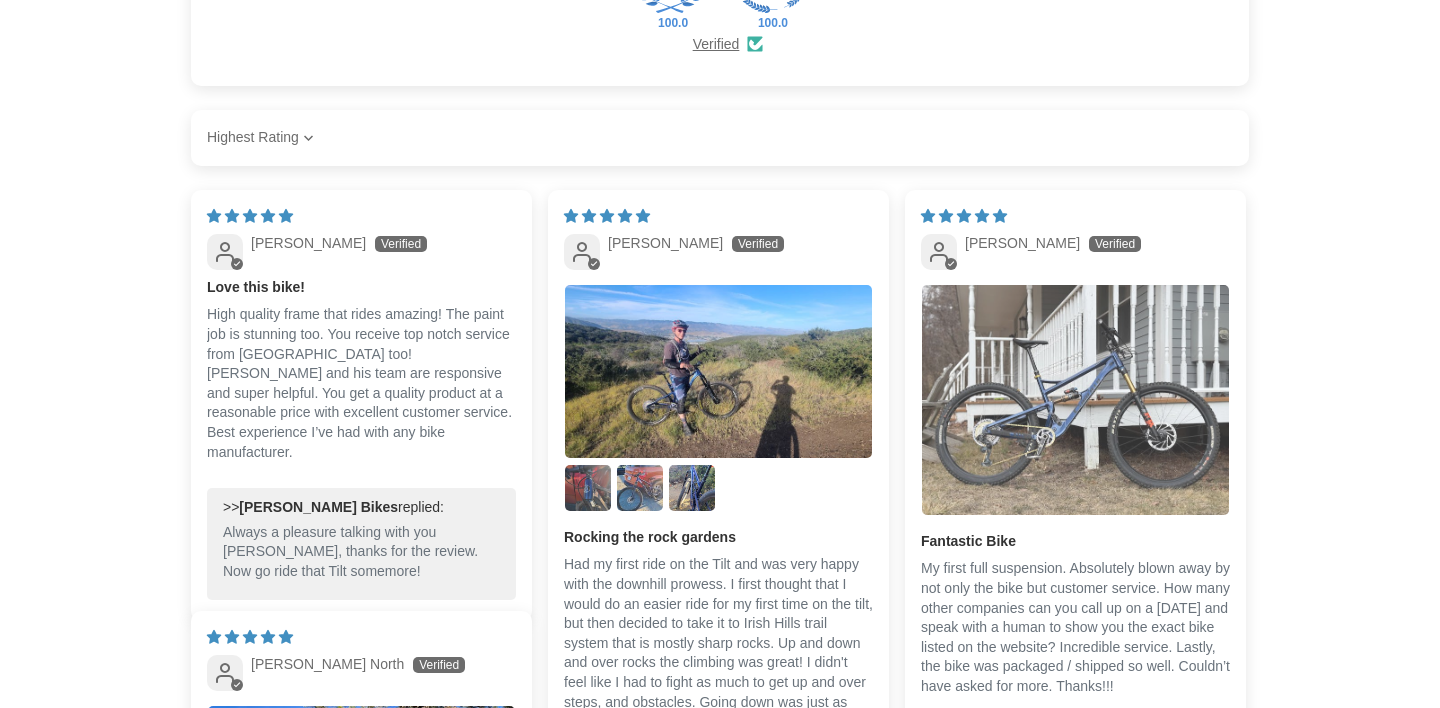 click at bounding box center (1075, 400) 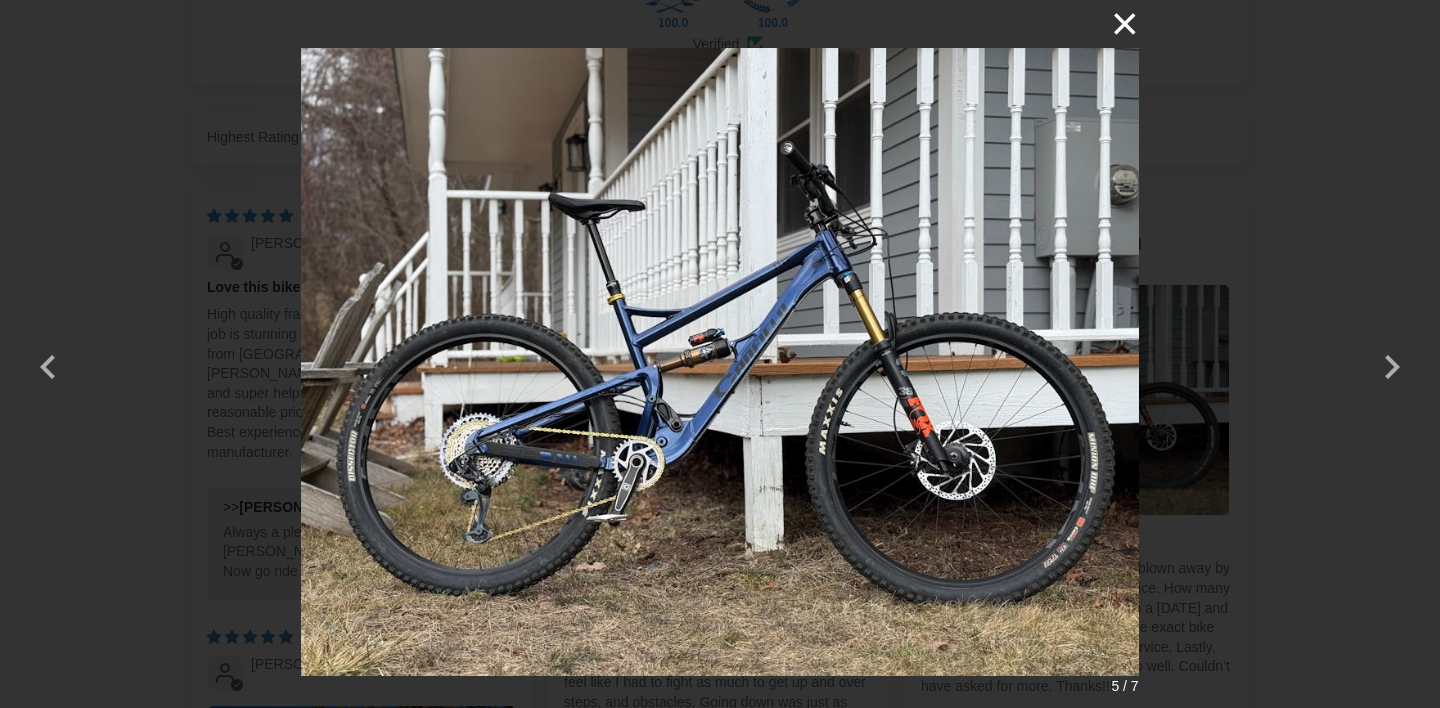 click on "×" at bounding box center [1115, 24] 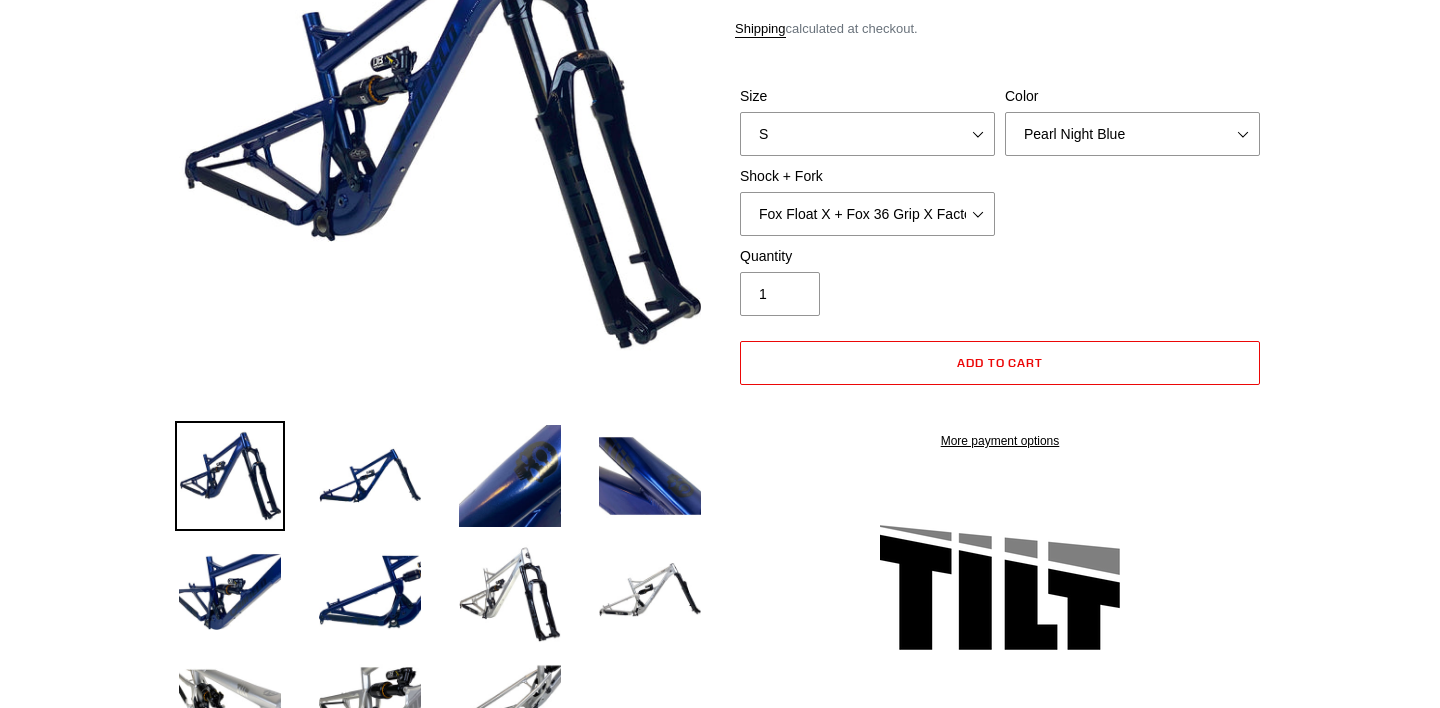scroll, scrollTop: 351, scrollLeft: 0, axis: vertical 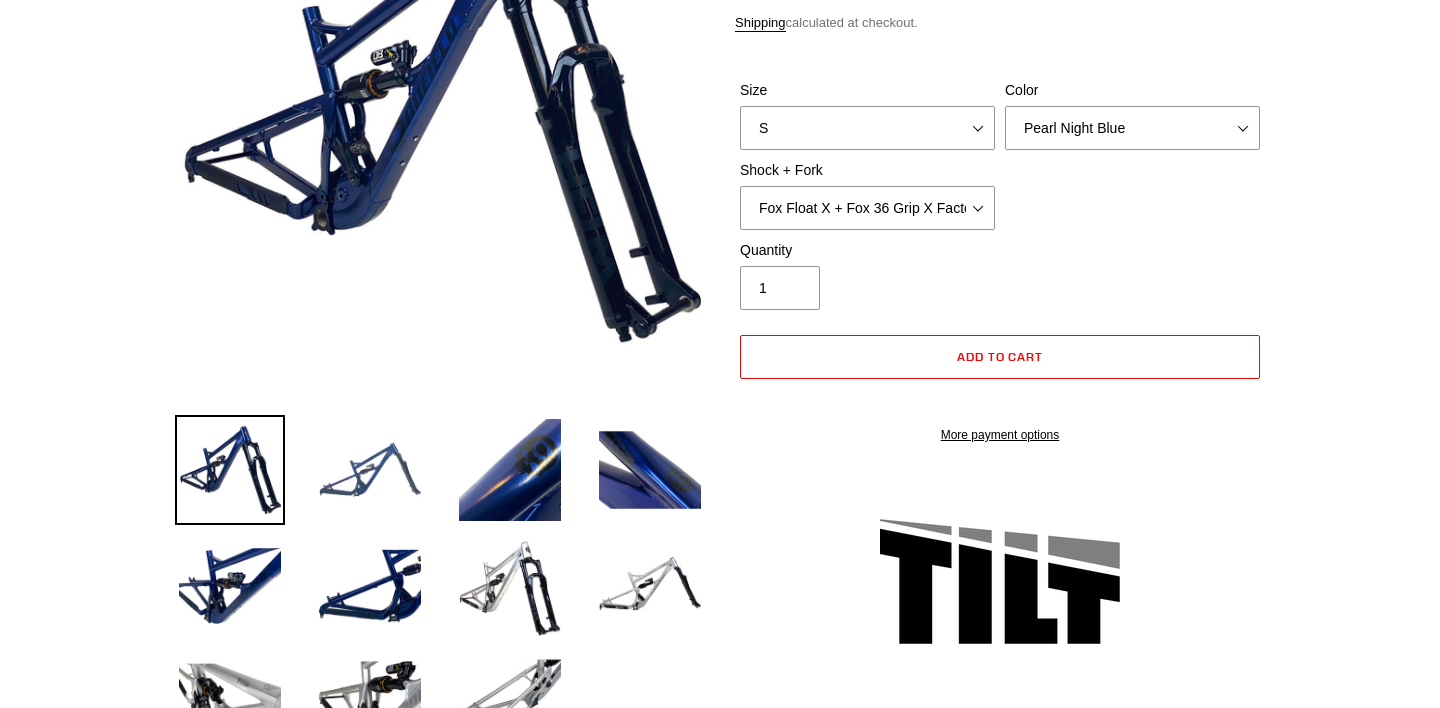 click at bounding box center (370, 470) 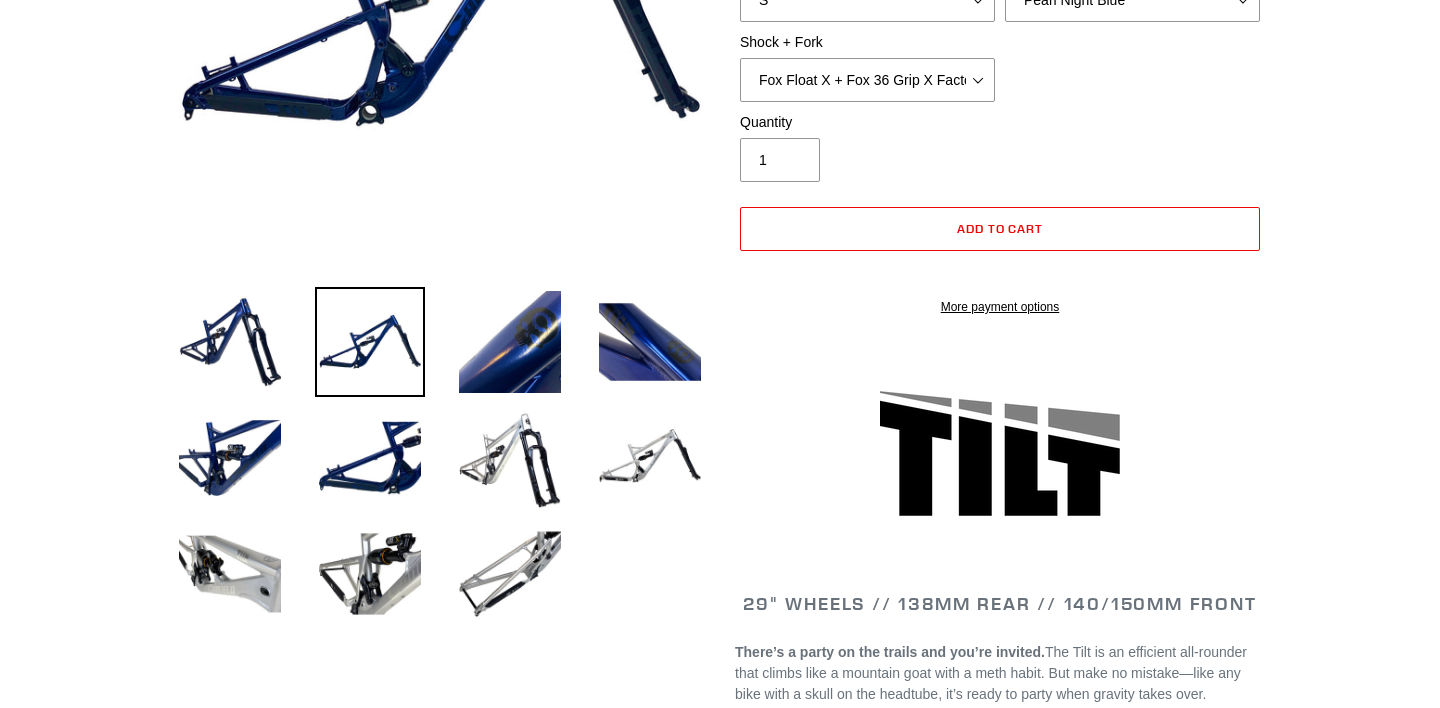 scroll, scrollTop: 485, scrollLeft: 0, axis: vertical 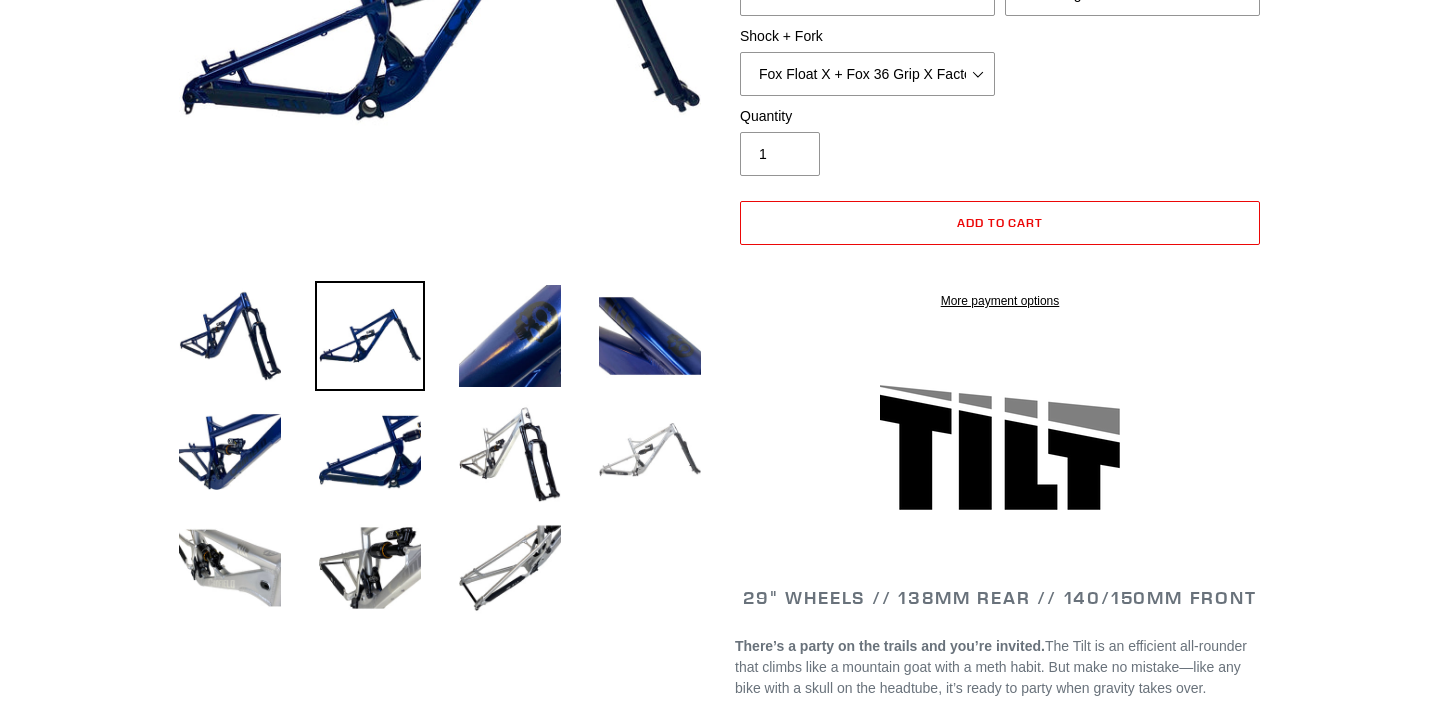 click at bounding box center [650, 452] 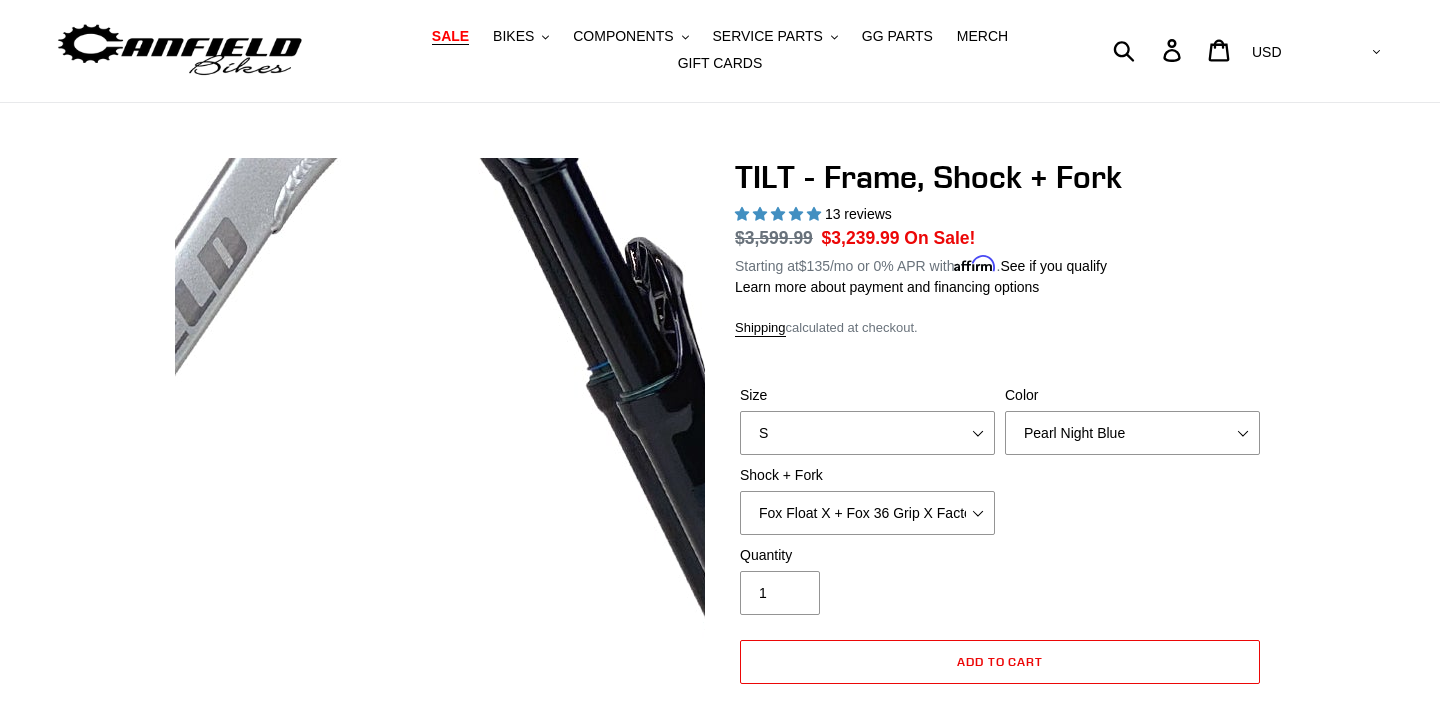 scroll, scrollTop: 50, scrollLeft: 0, axis: vertical 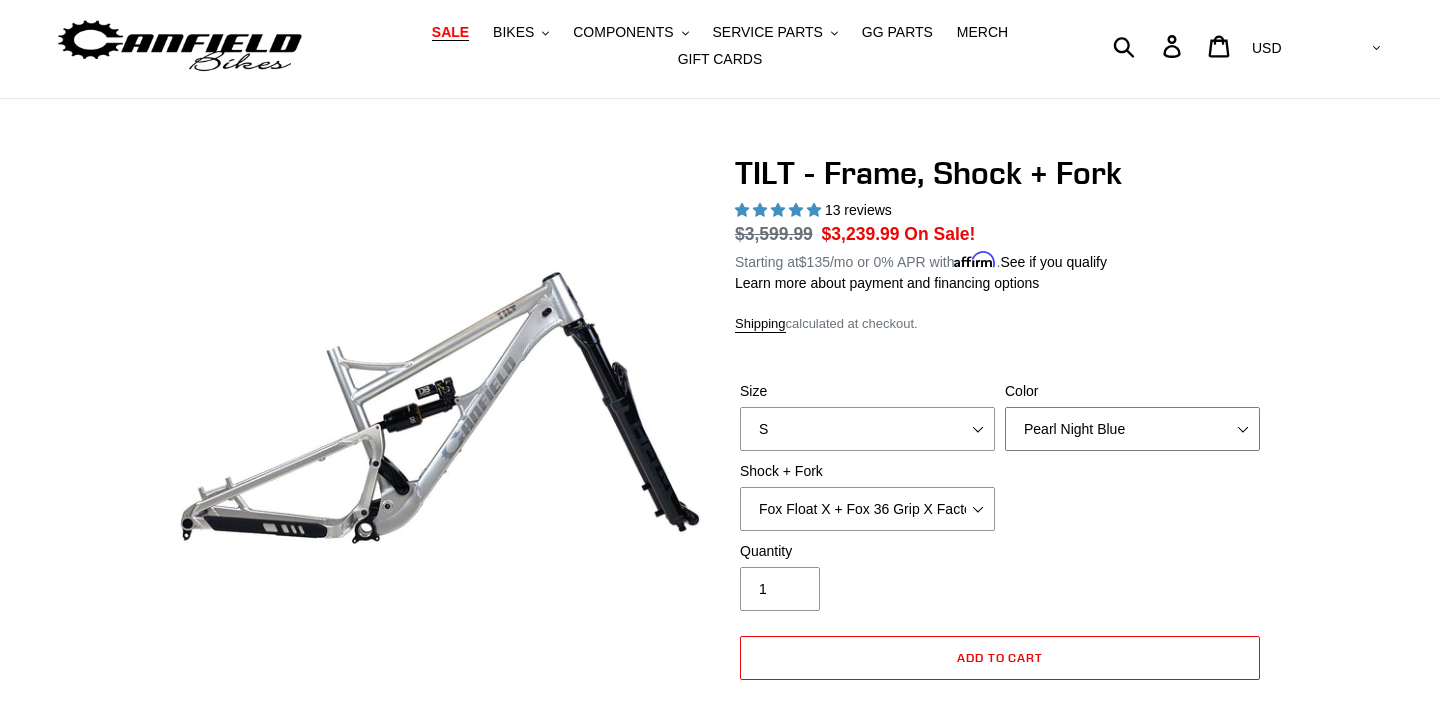 click on "Pearl Night Blue" at bounding box center [1132, 429] 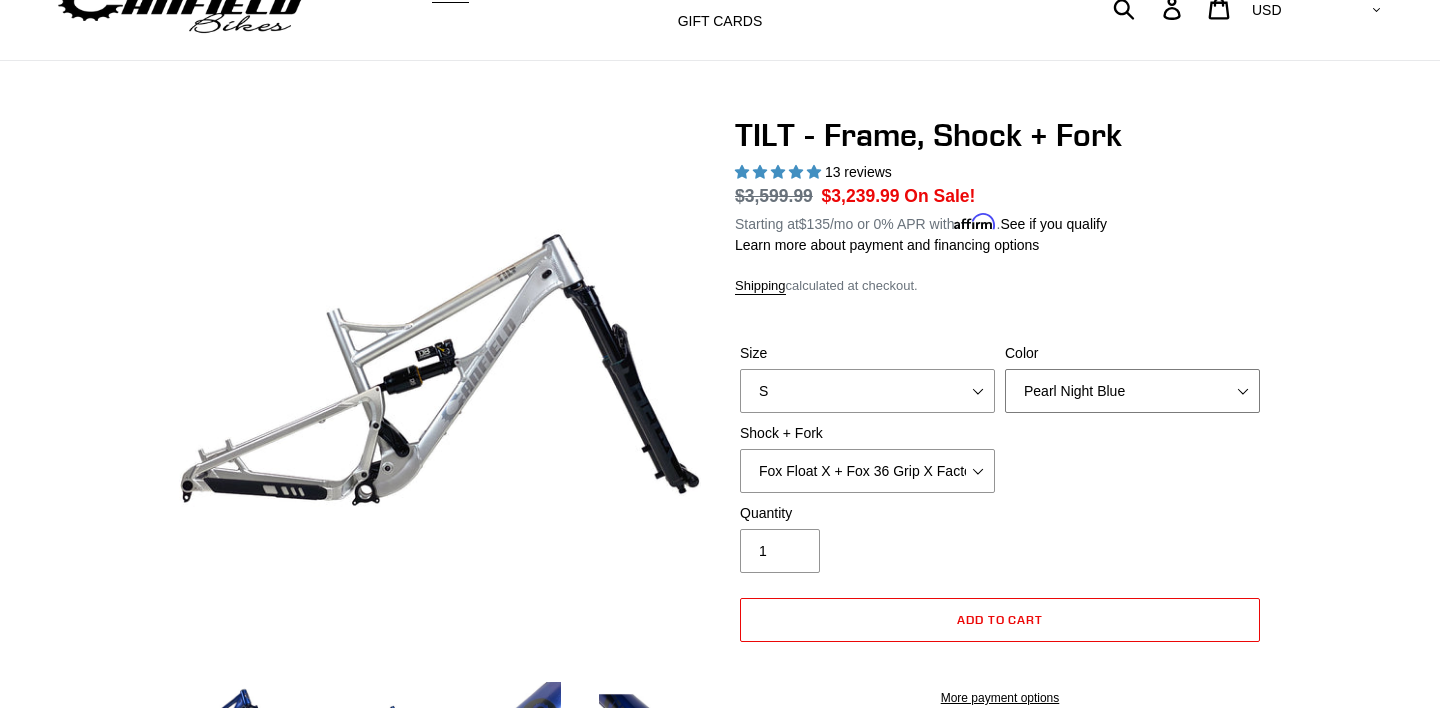 scroll, scrollTop: 0, scrollLeft: 0, axis: both 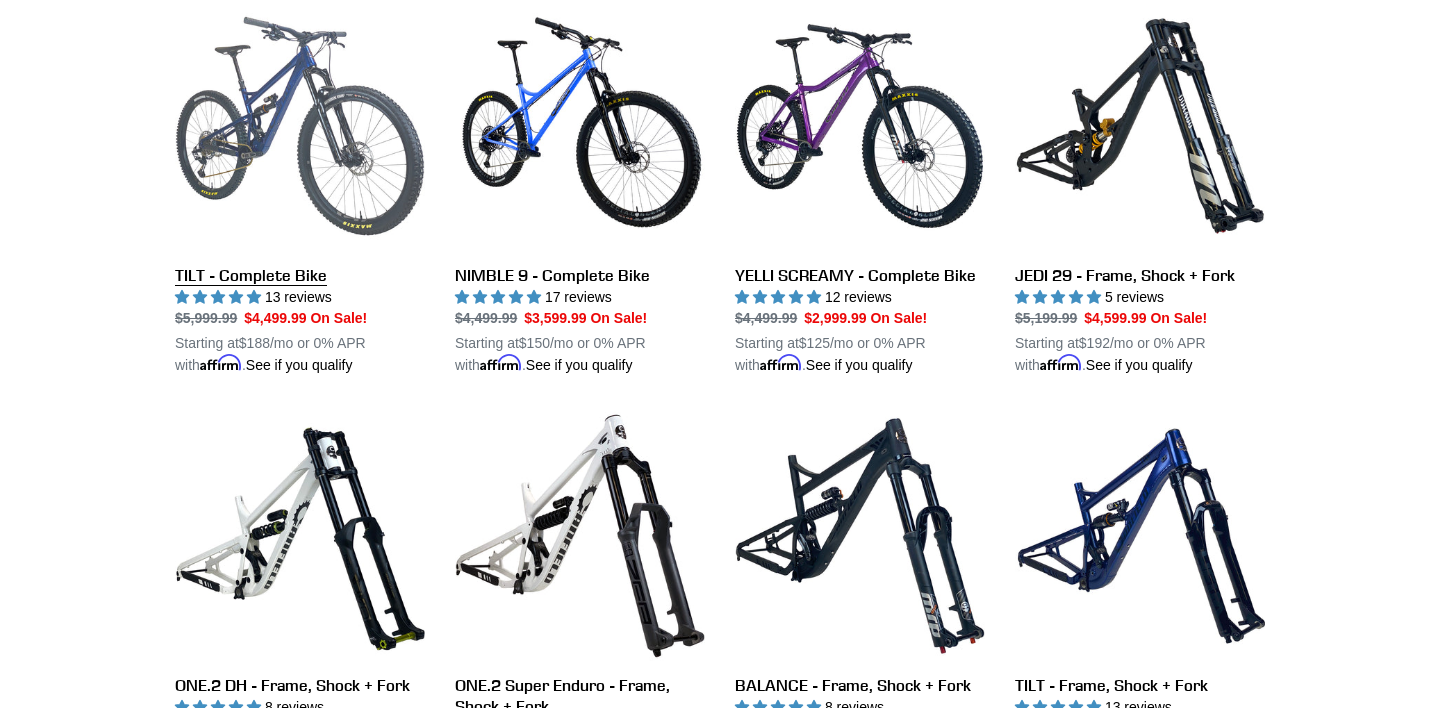 click on "TILT - Complete Bike" at bounding box center [300, 188] 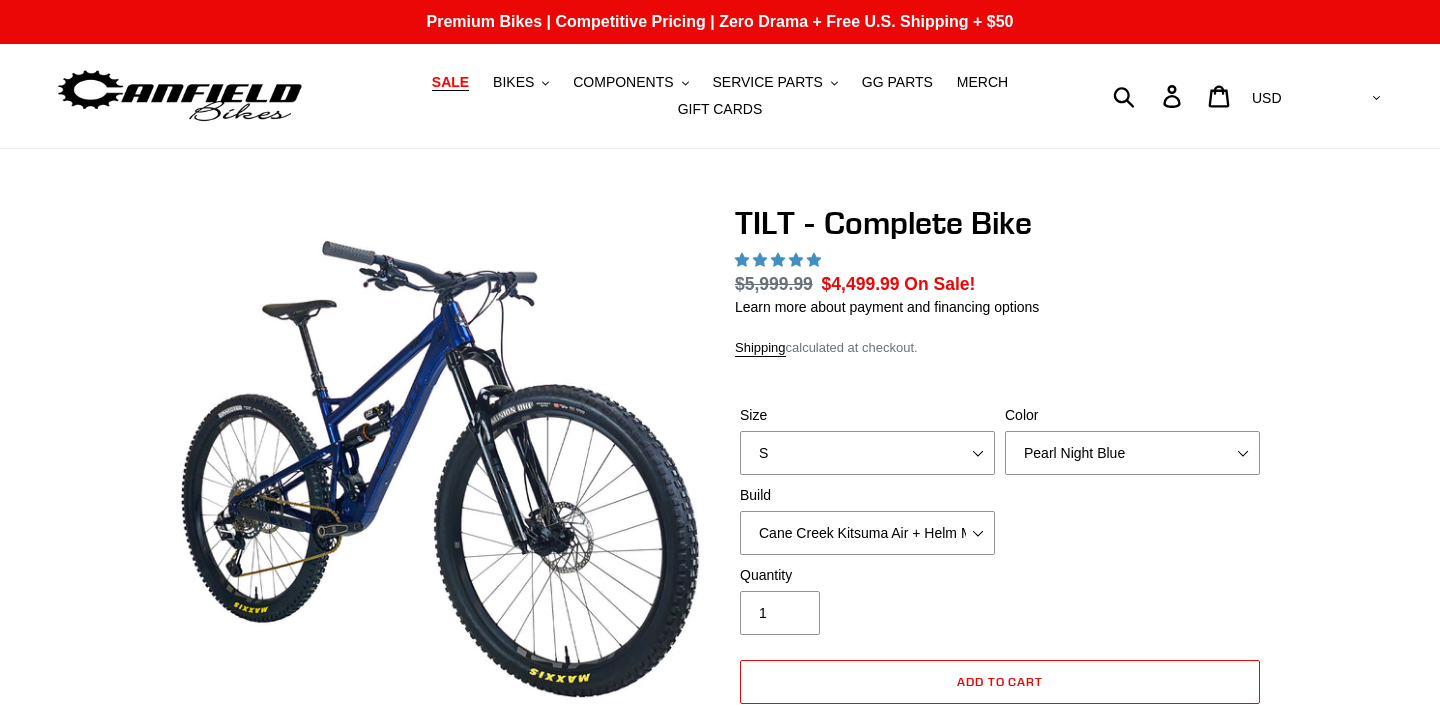 scroll, scrollTop: 0, scrollLeft: 0, axis: both 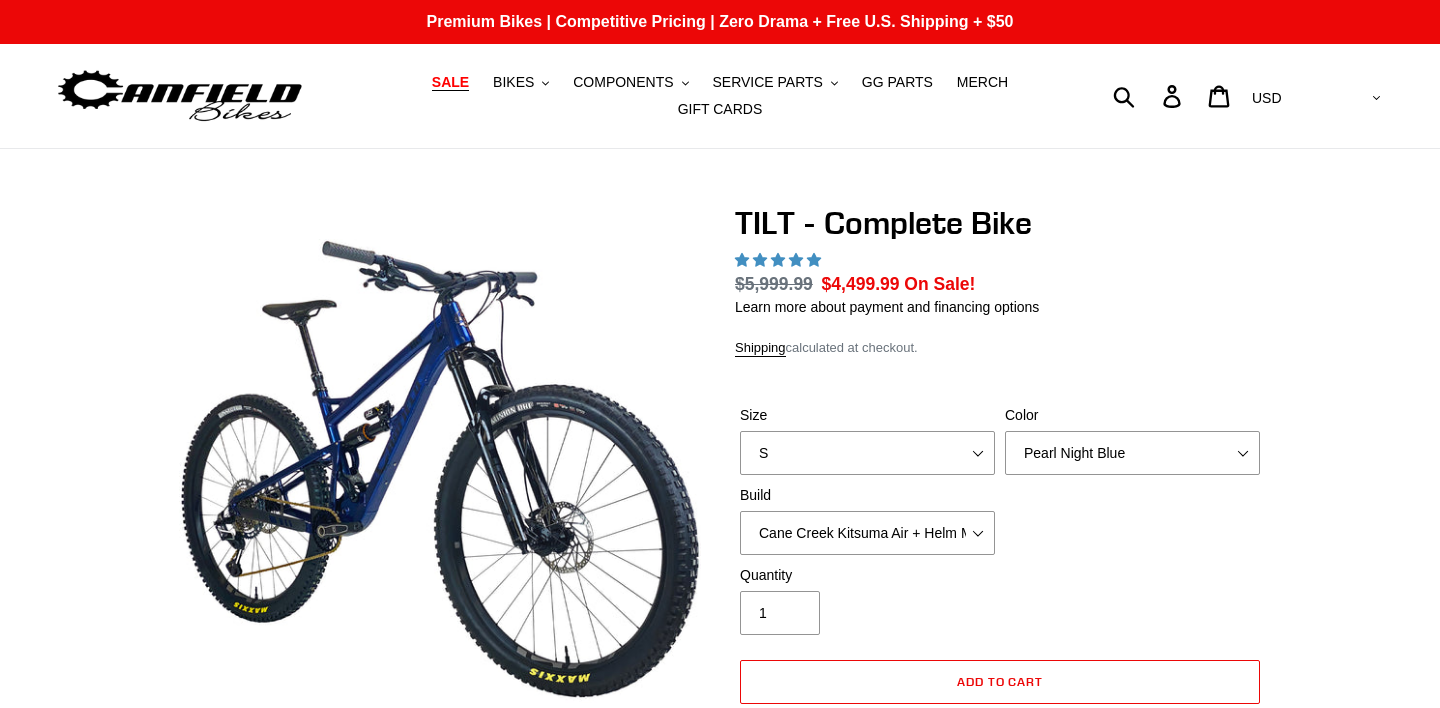 select on "highest-rating" 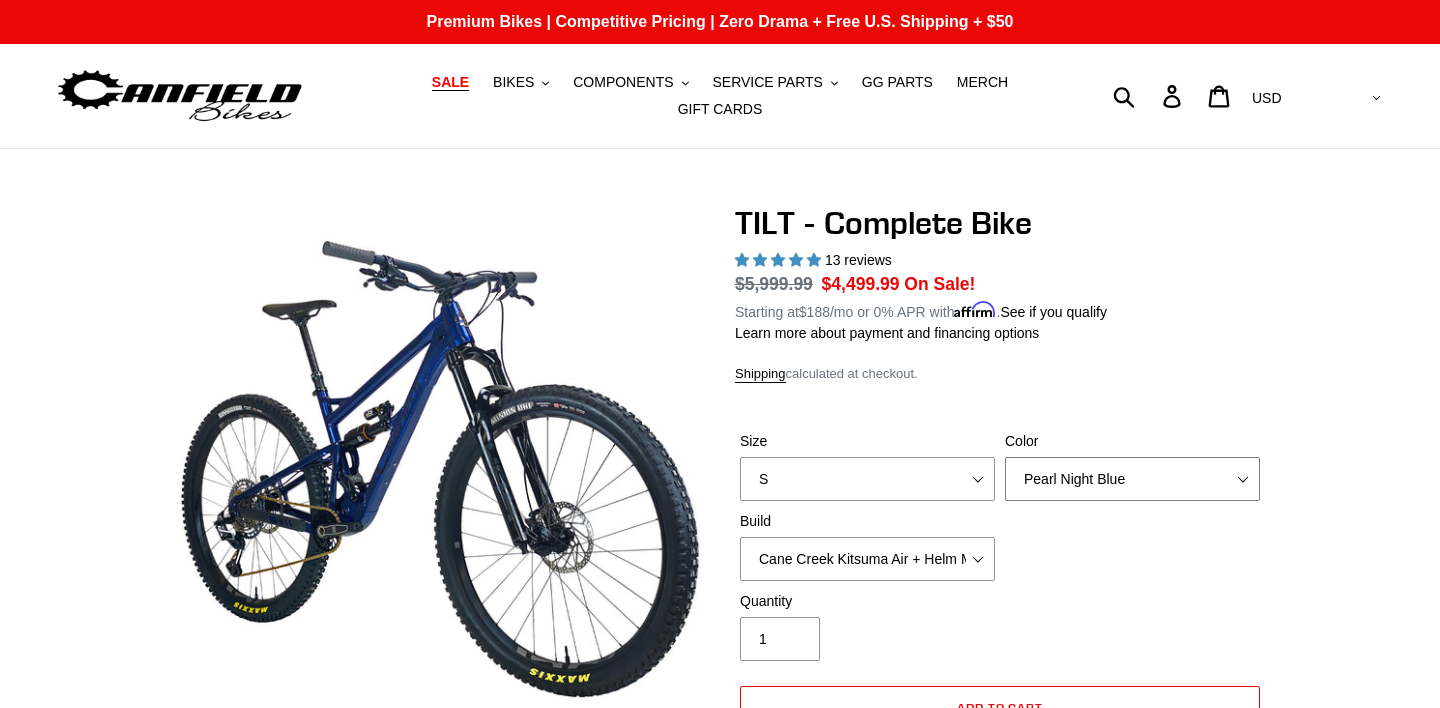 select on "Raw" 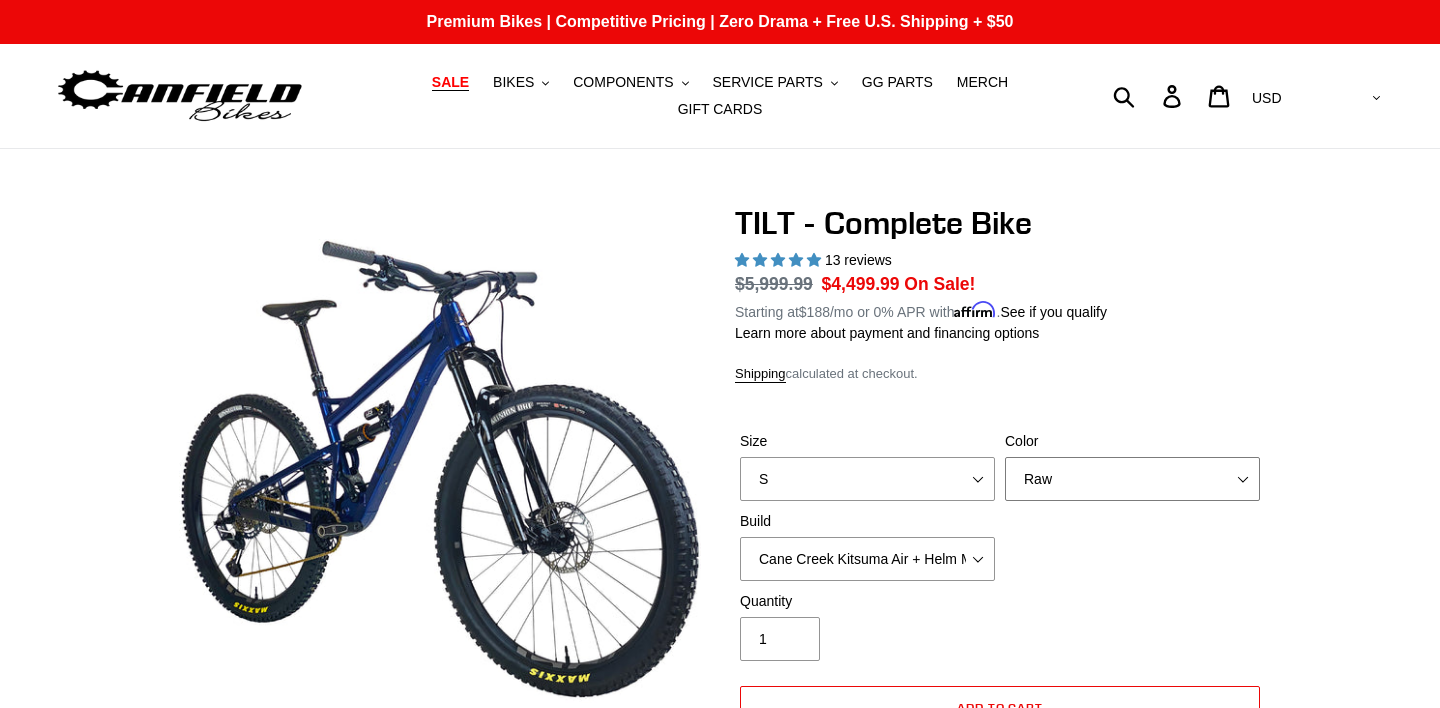 click on "Raw" at bounding box center [0, 0] 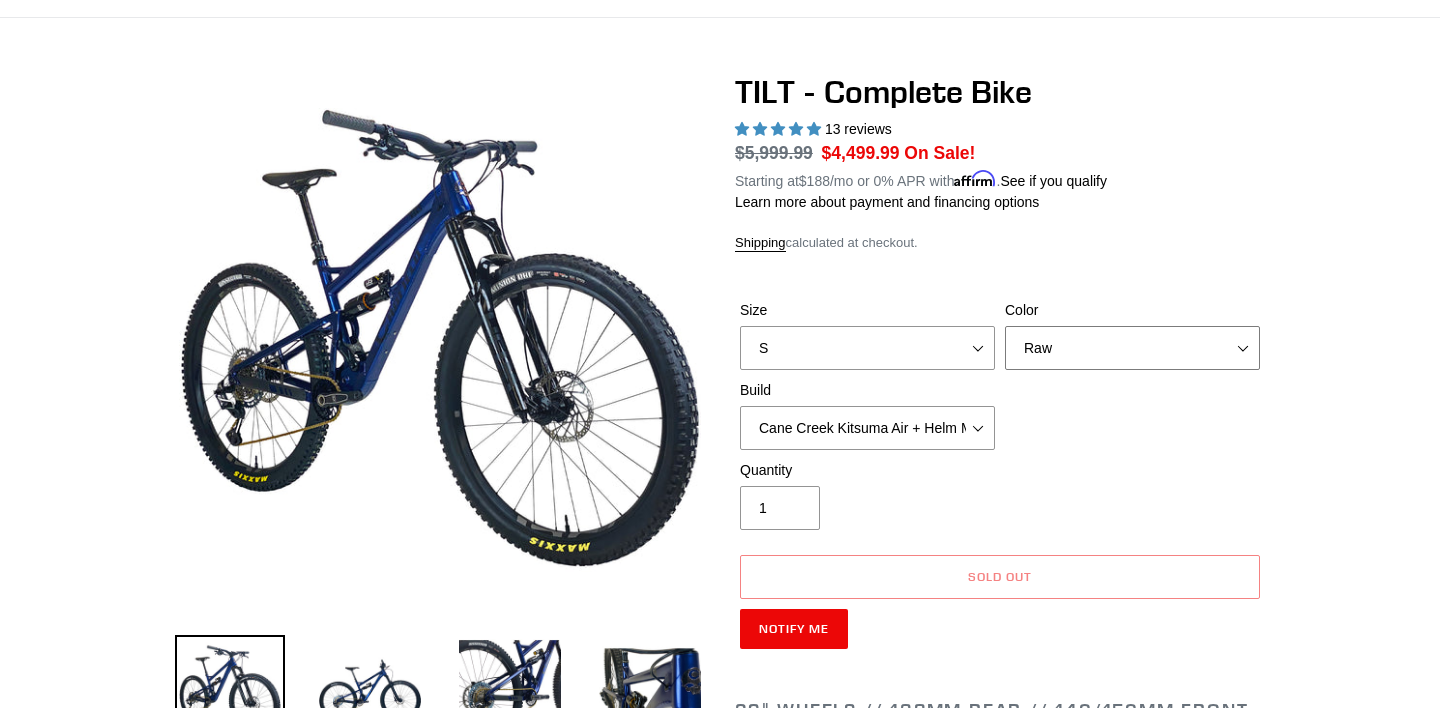 scroll, scrollTop: 166, scrollLeft: 0, axis: vertical 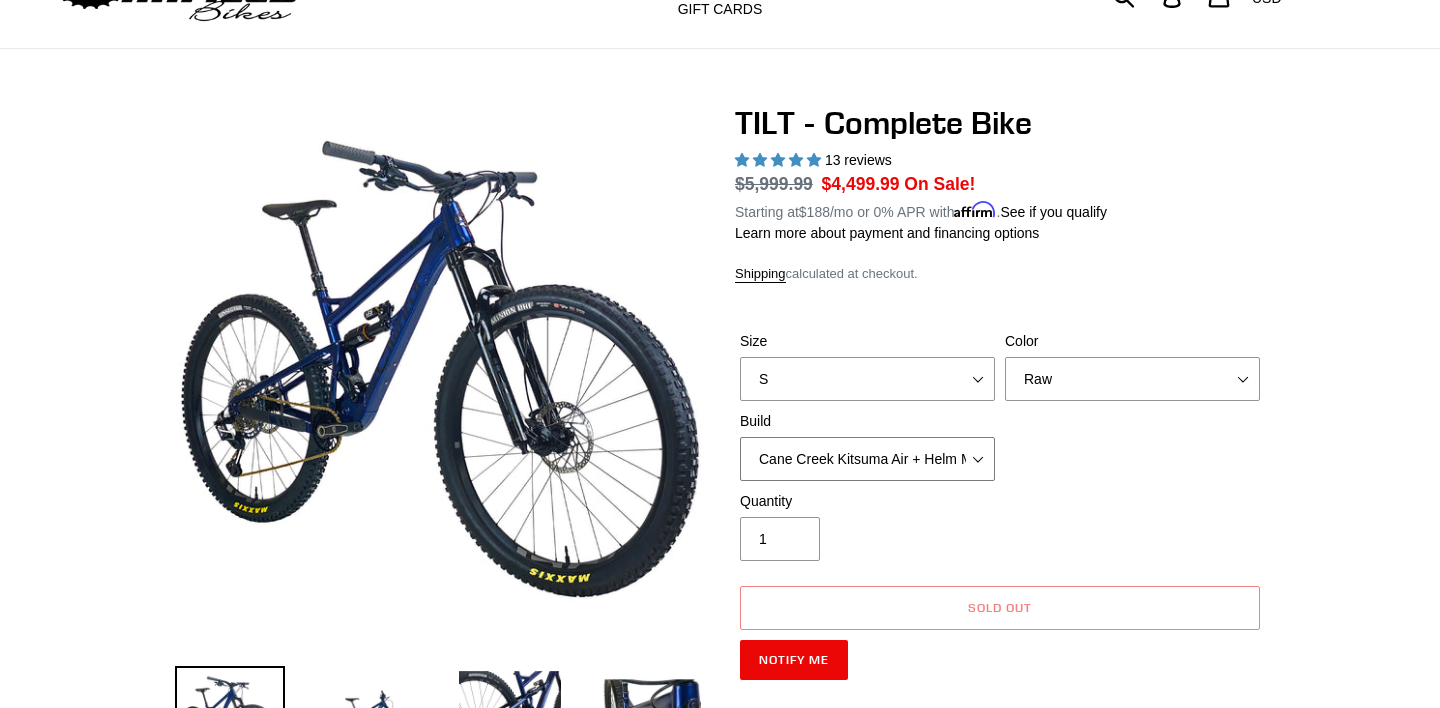 select on "Fox Float X + 36 SL Factory Grip X 140 + SRAM GX" 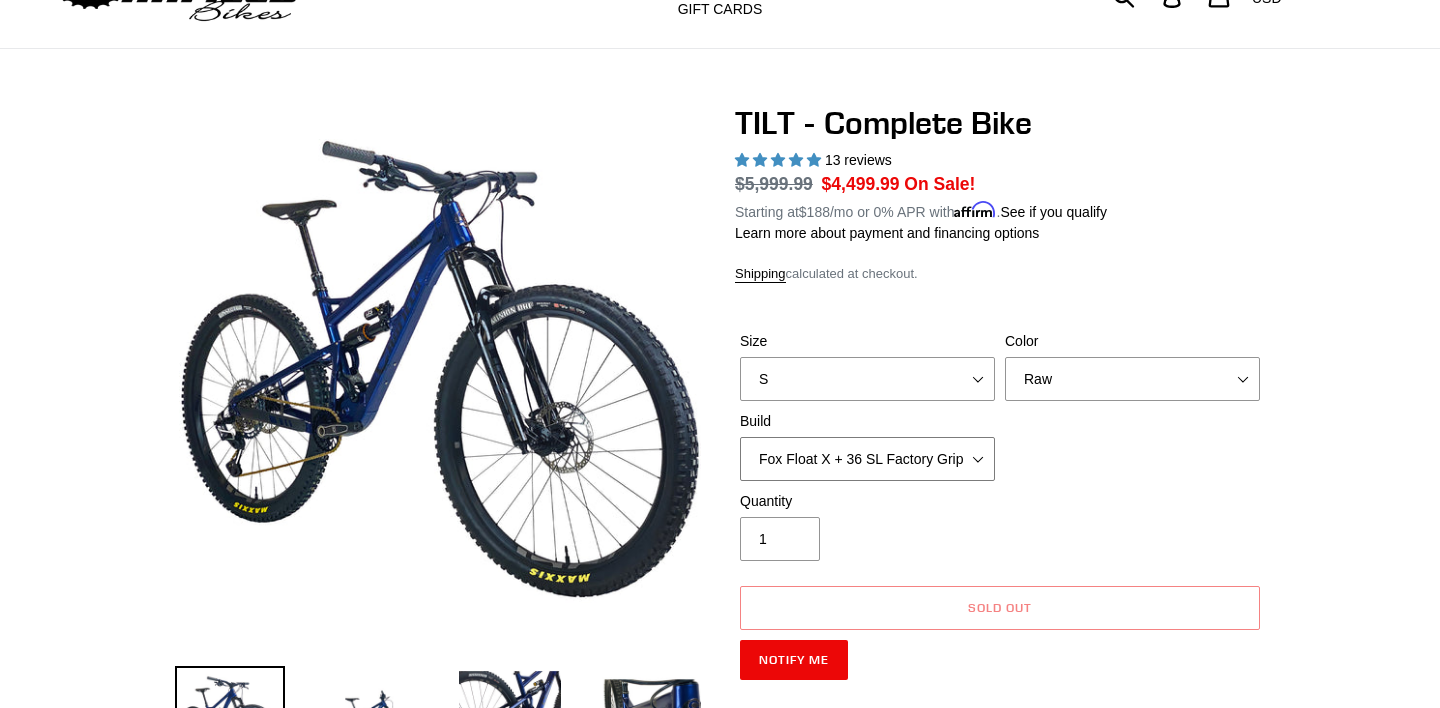 click on "Fox Float X + 36 SL Factory Grip X 140 + SRAM GX" at bounding box center [0, 0] 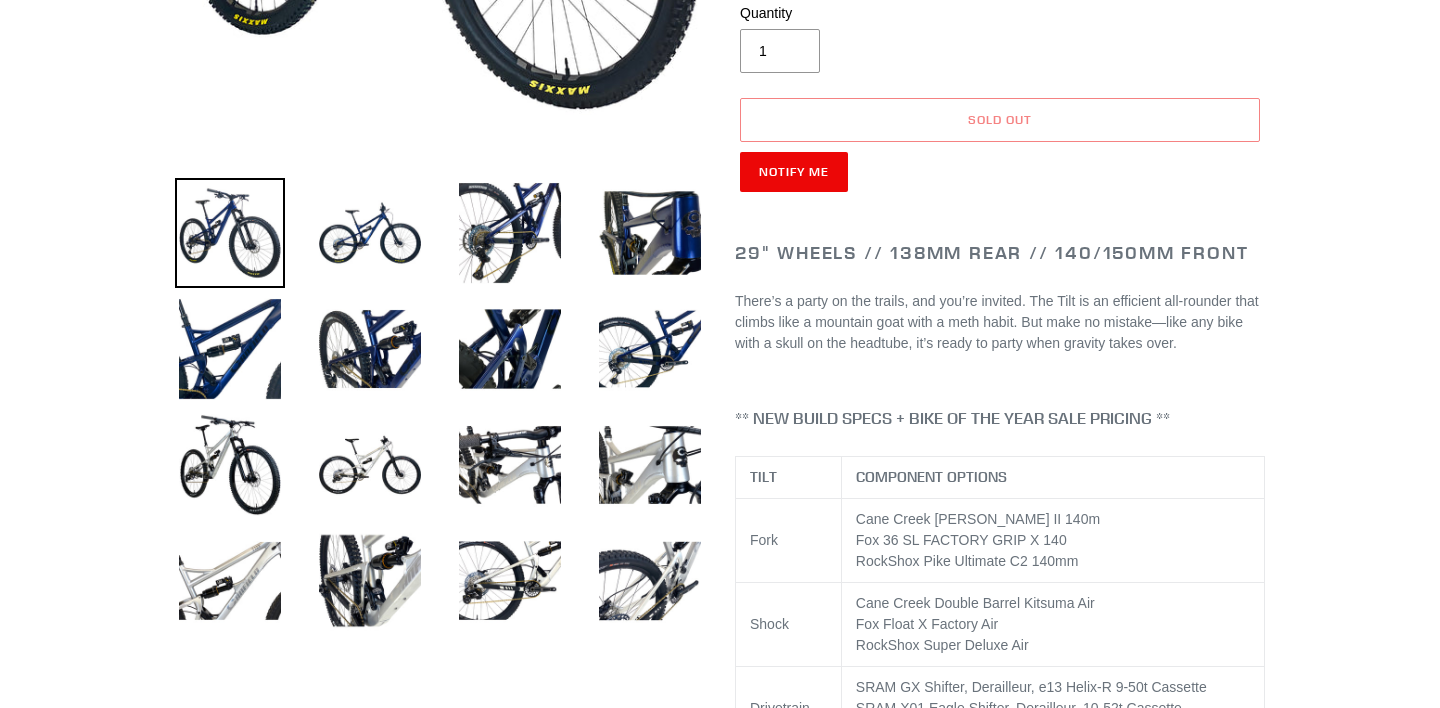 scroll, scrollTop: 601, scrollLeft: 0, axis: vertical 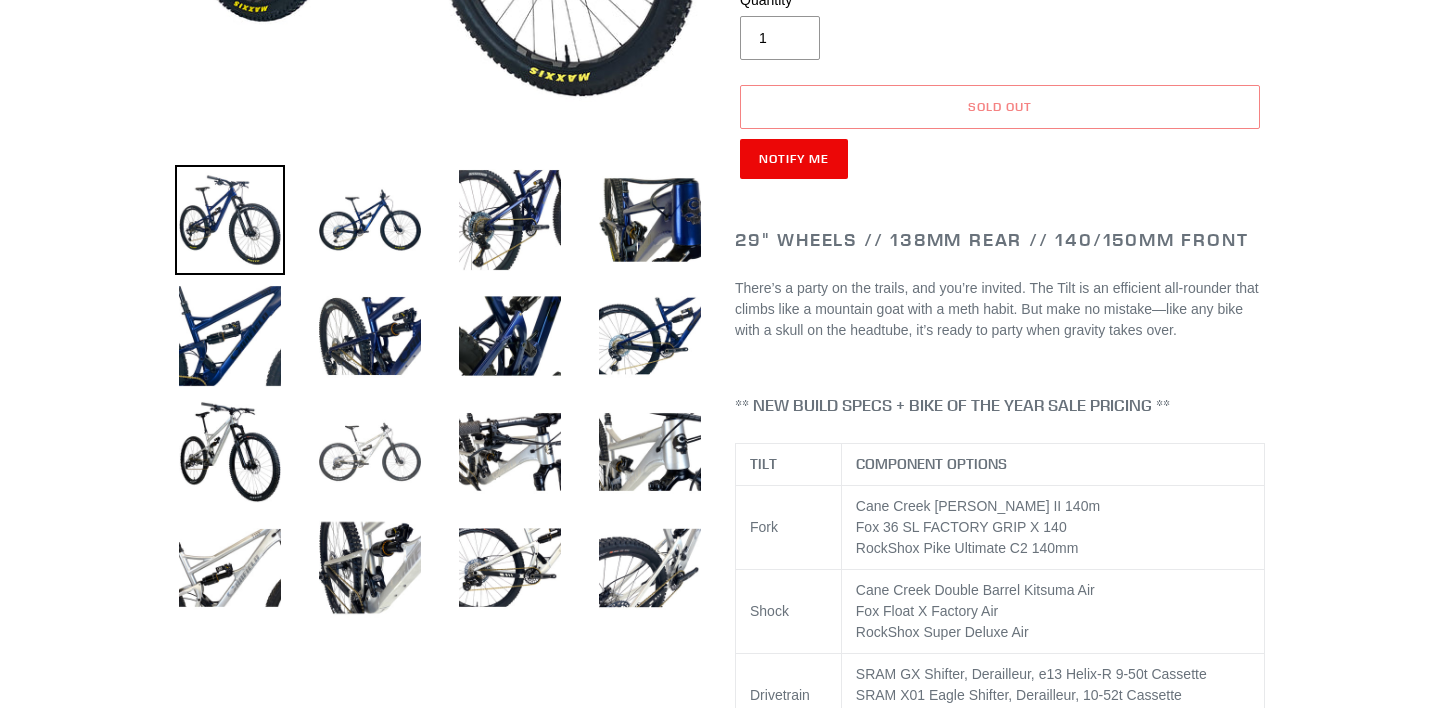 click at bounding box center [370, 452] 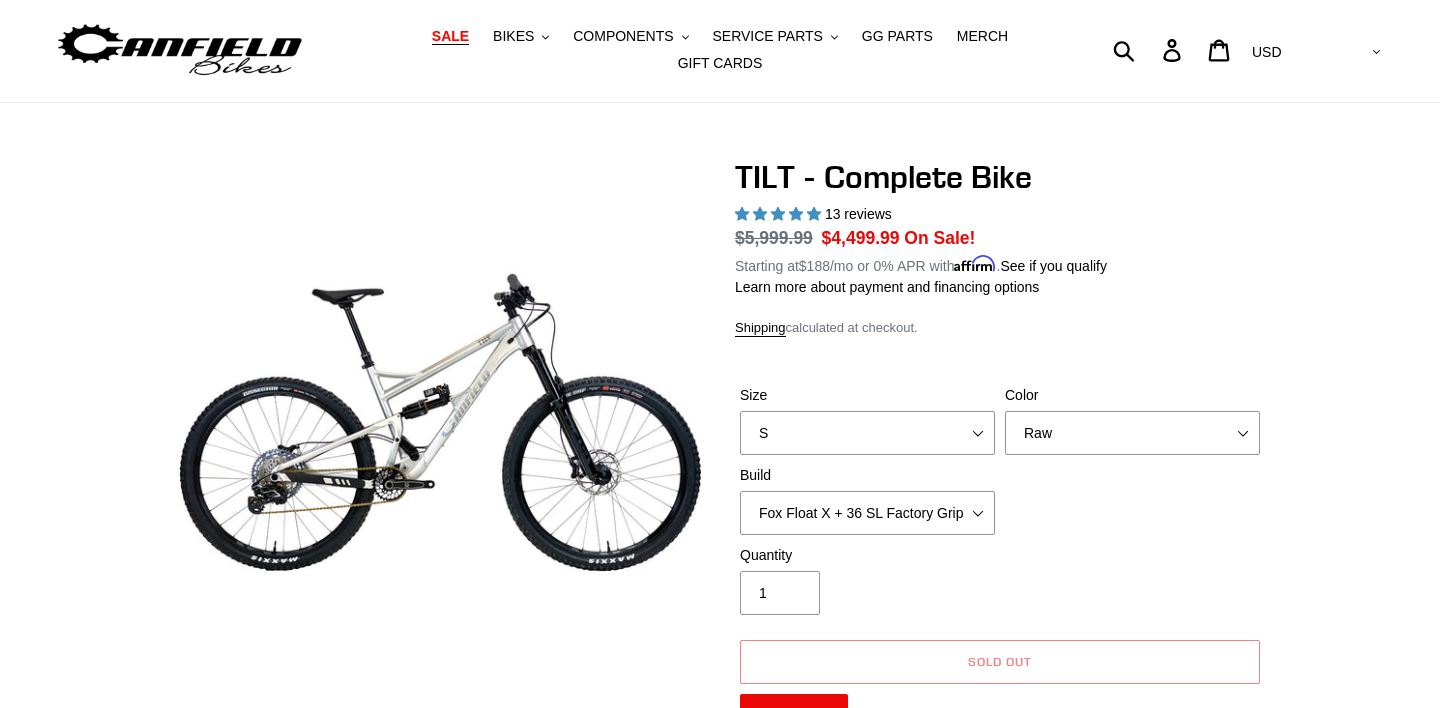 scroll, scrollTop: 49, scrollLeft: 0, axis: vertical 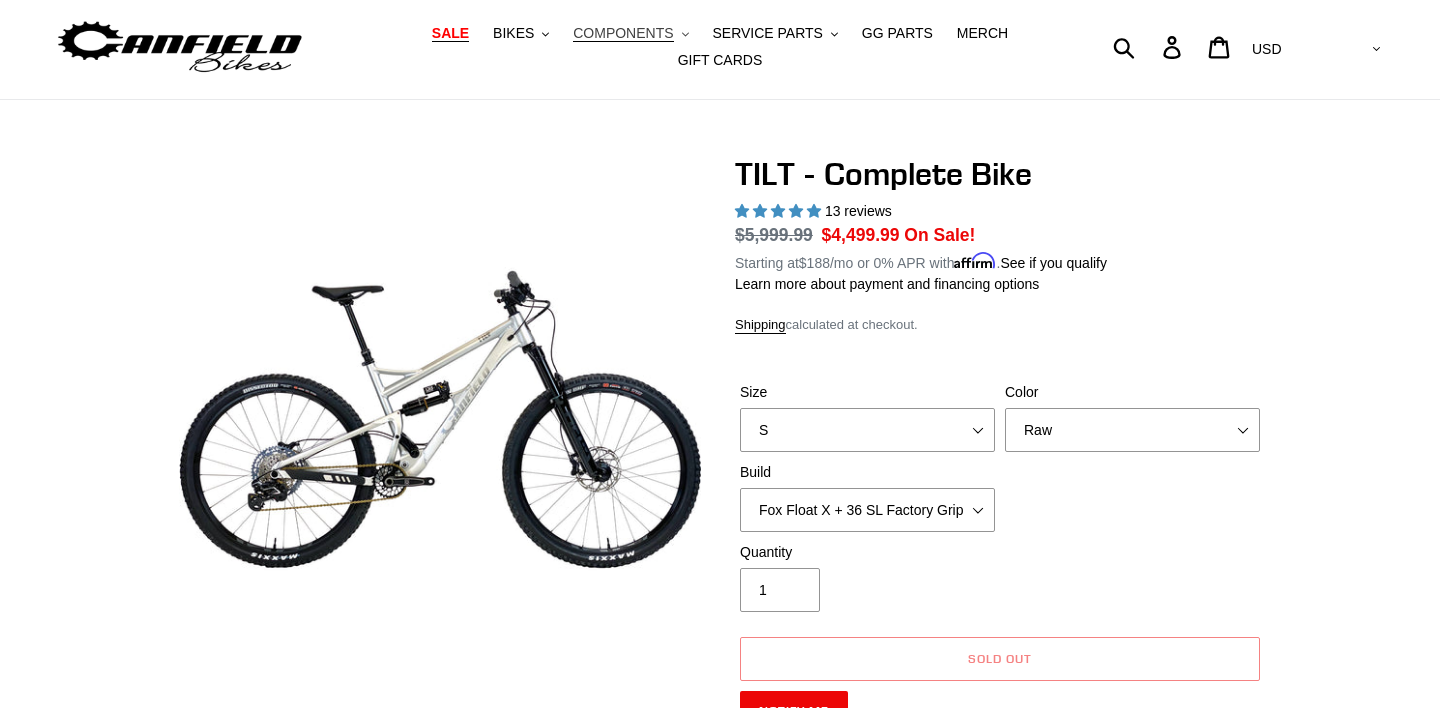 click on "COMPONENTS" at bounding box center (623, 33) 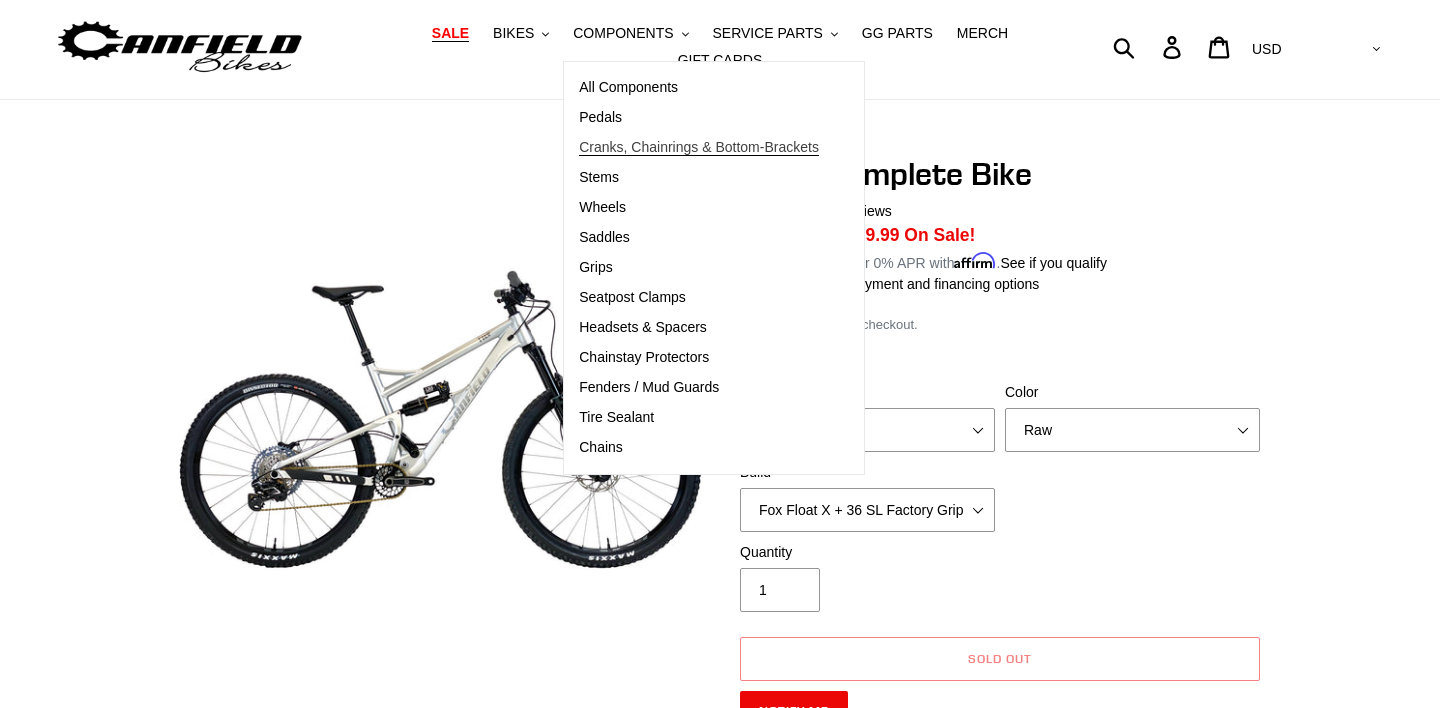 click on "Cranks, Chainrings & Bottom-Brackets" at bounding box center (699, 147) 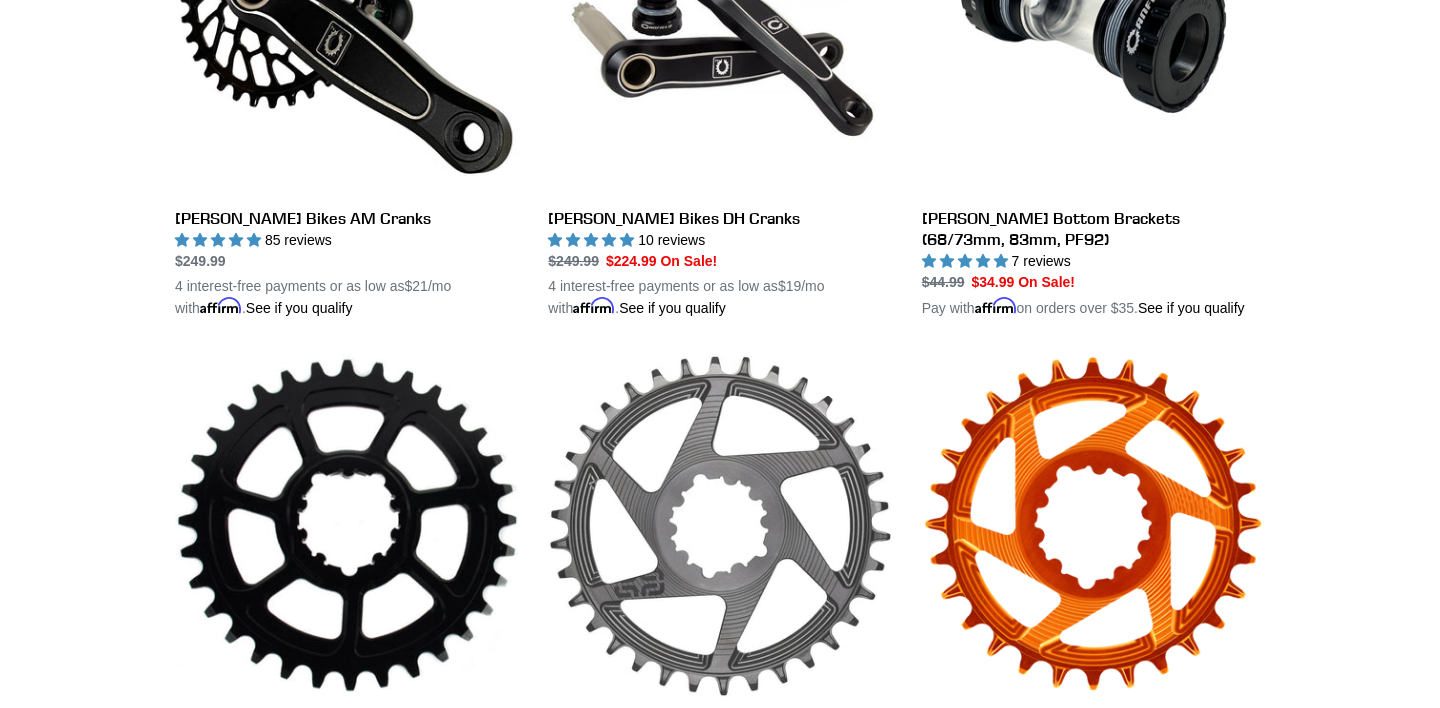 scroll, scrollTop: 661, scrollLeft: 0, axis: vertical 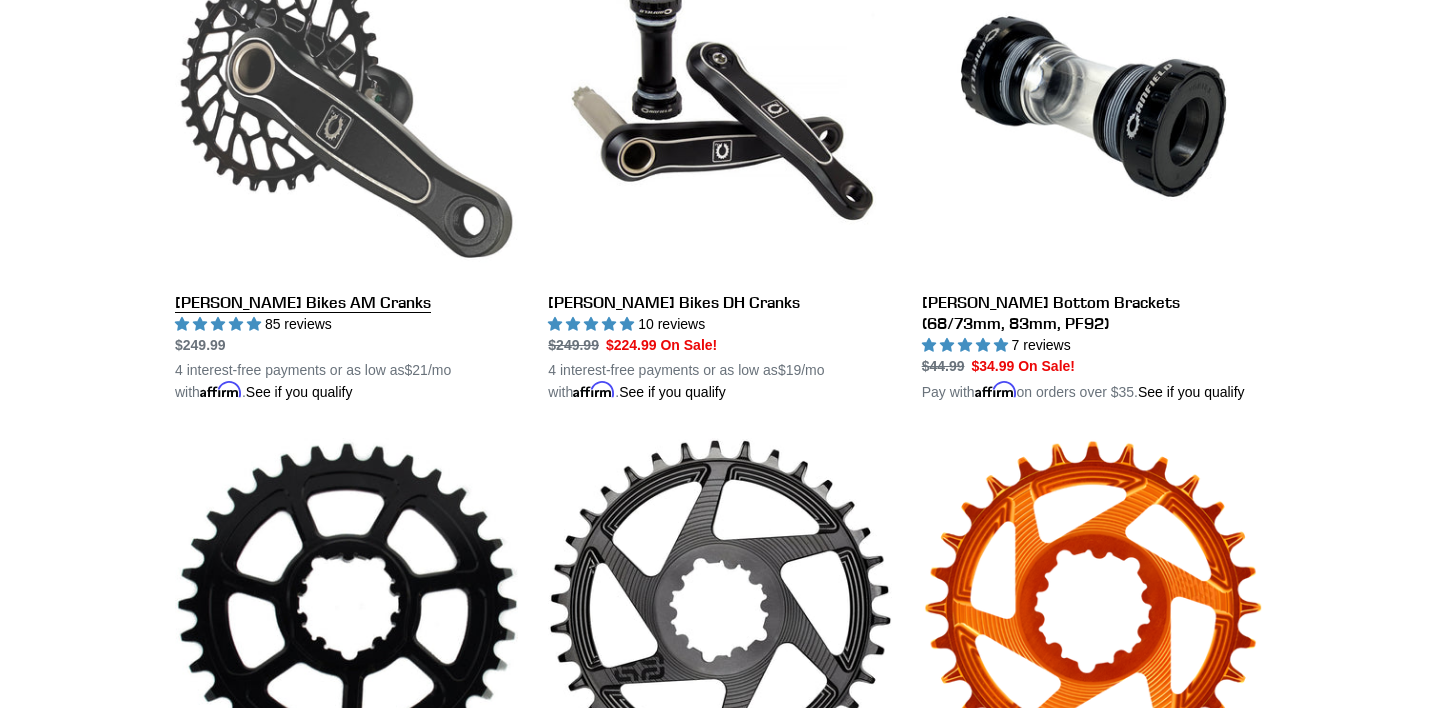 click on "[PERSON_NAME] Bikes AM Cranks" at bounding box center [346, 169] 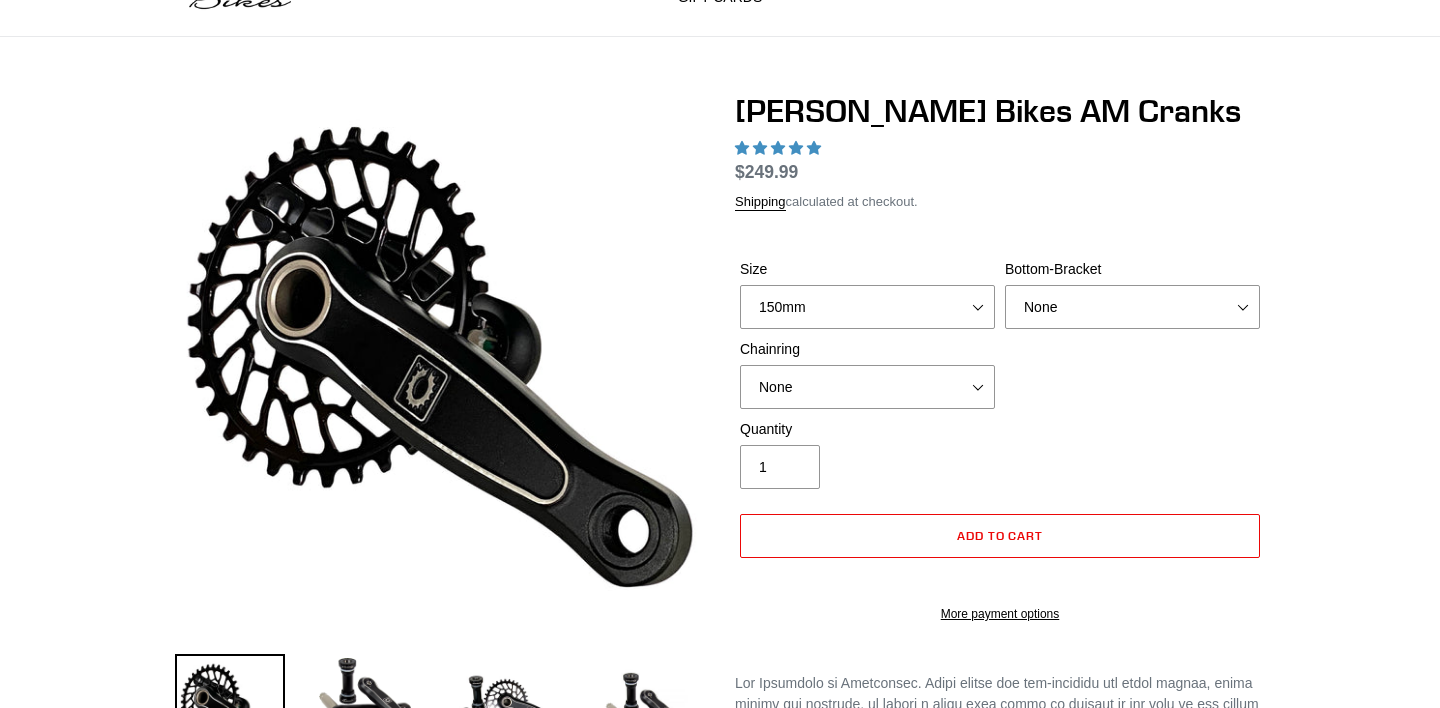 select on "highest-rating" 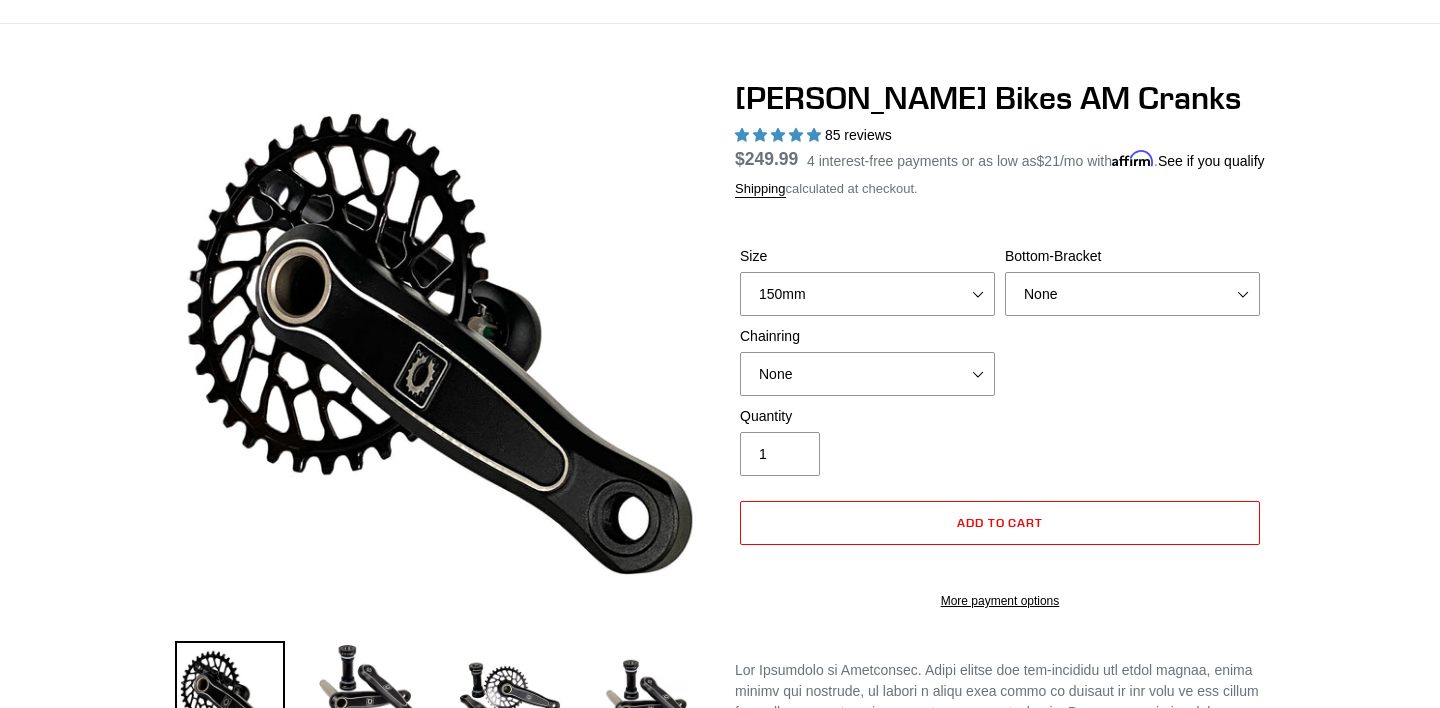 scroll, scrollTop: 134, scrollLeft: 0, axis: vertical 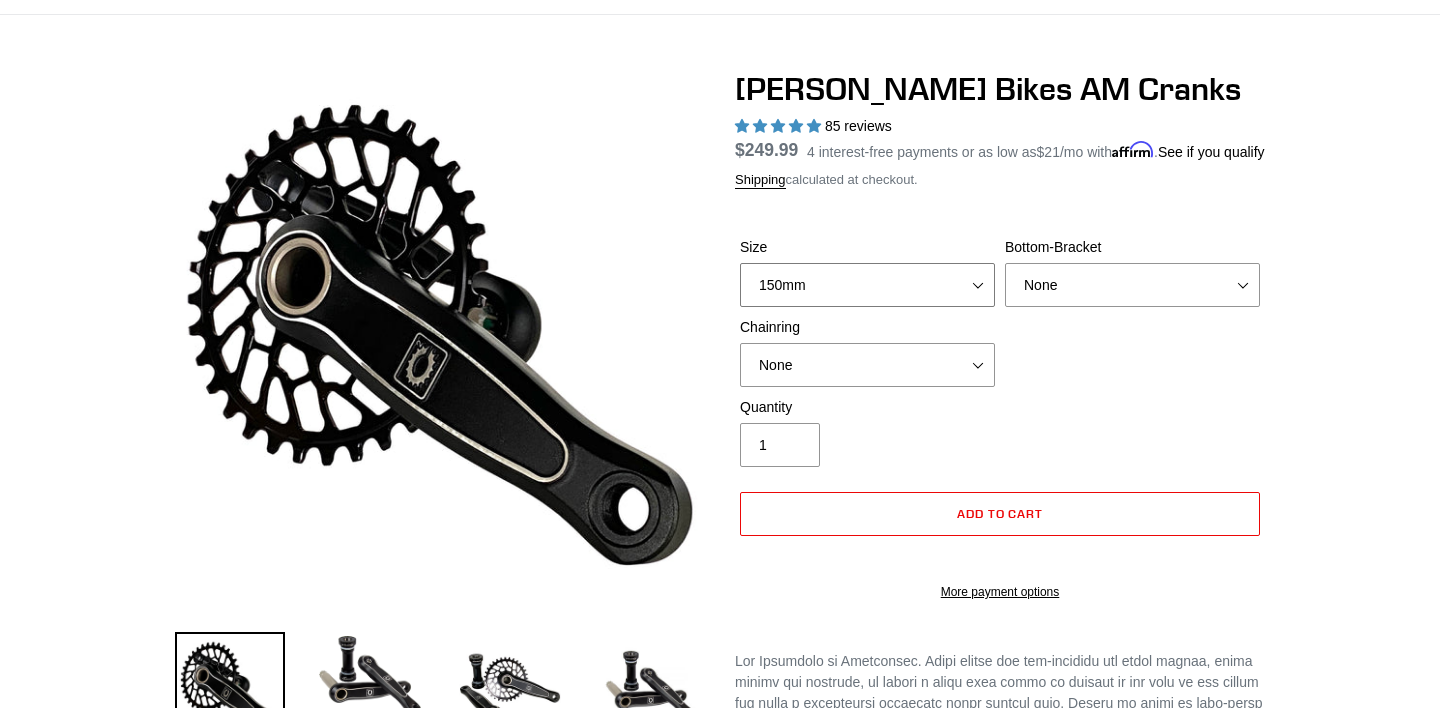 select on "165mm" 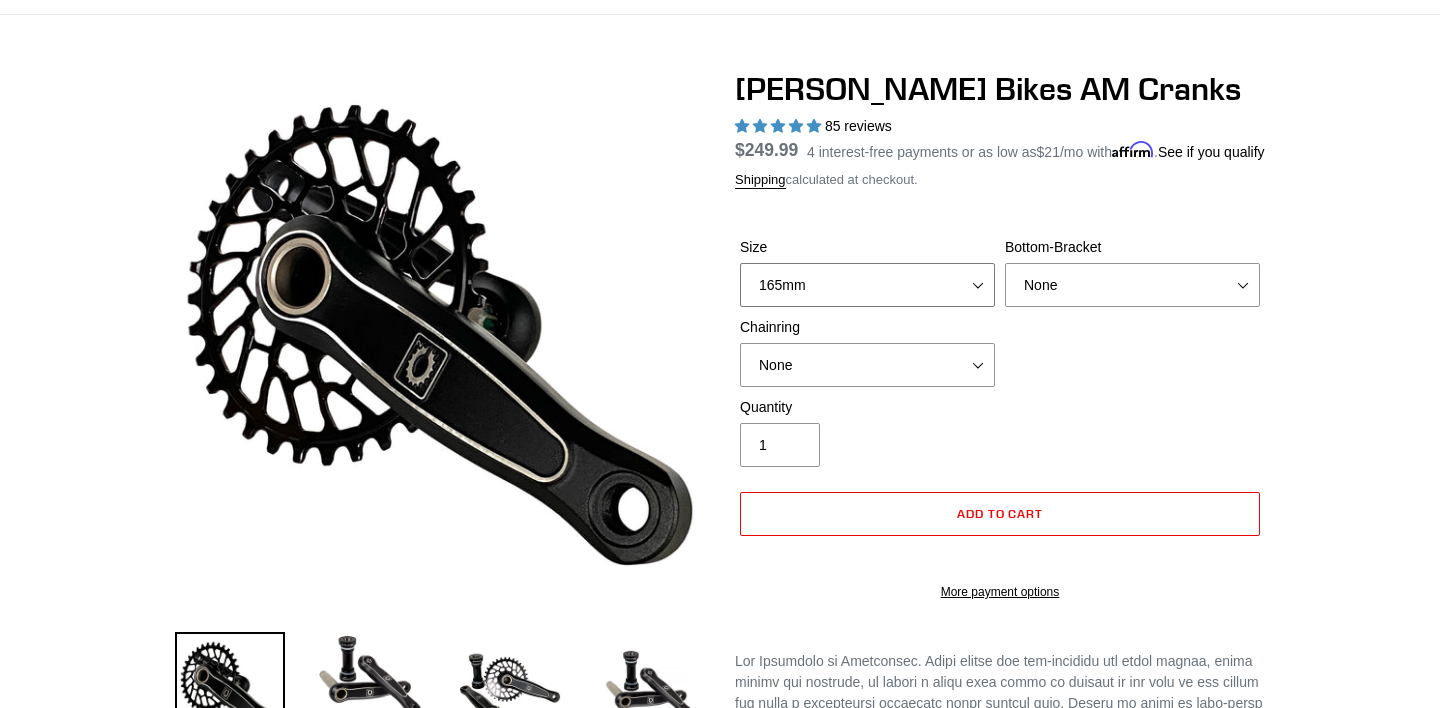 click on "165mm" at bounding box center (0, 0) 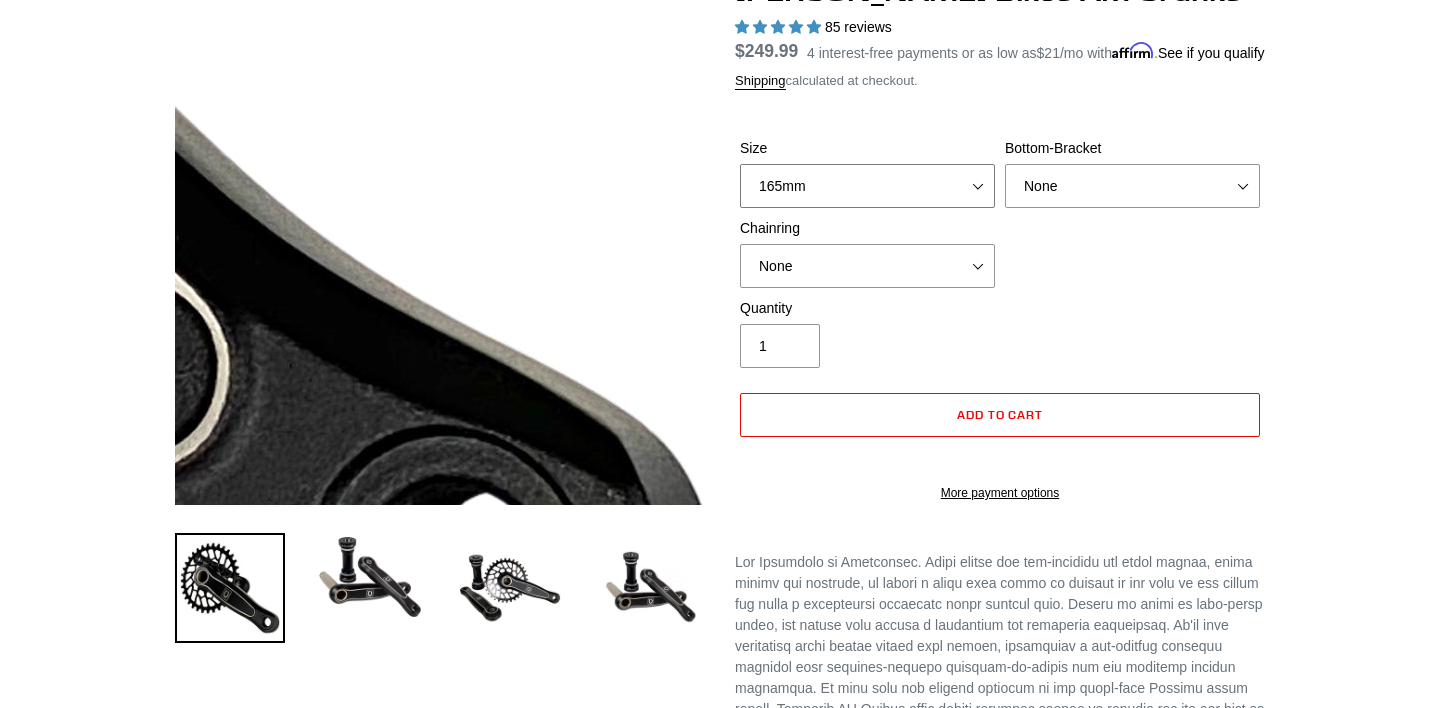 scroll, scrollTop: 248, scrollLeft: 0, axis: vertical 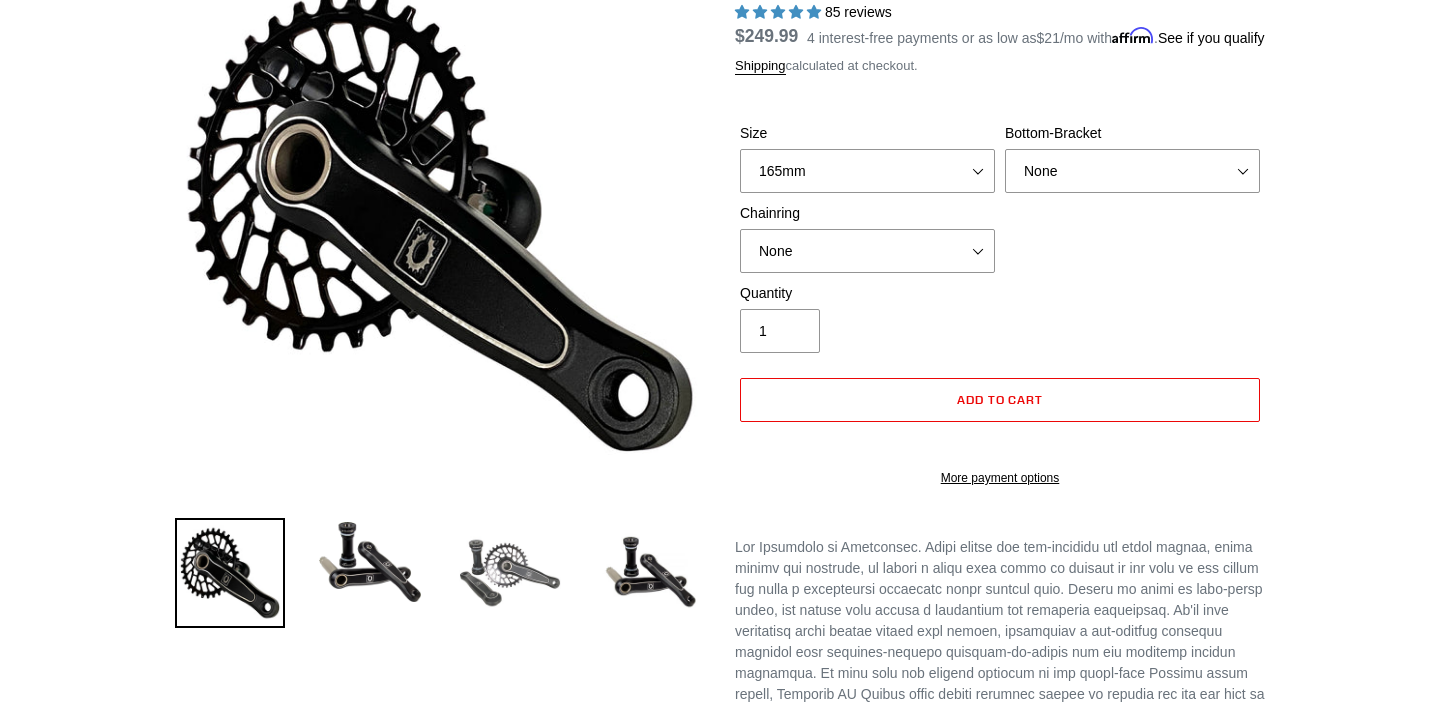 click at bounding box center [510, 573] 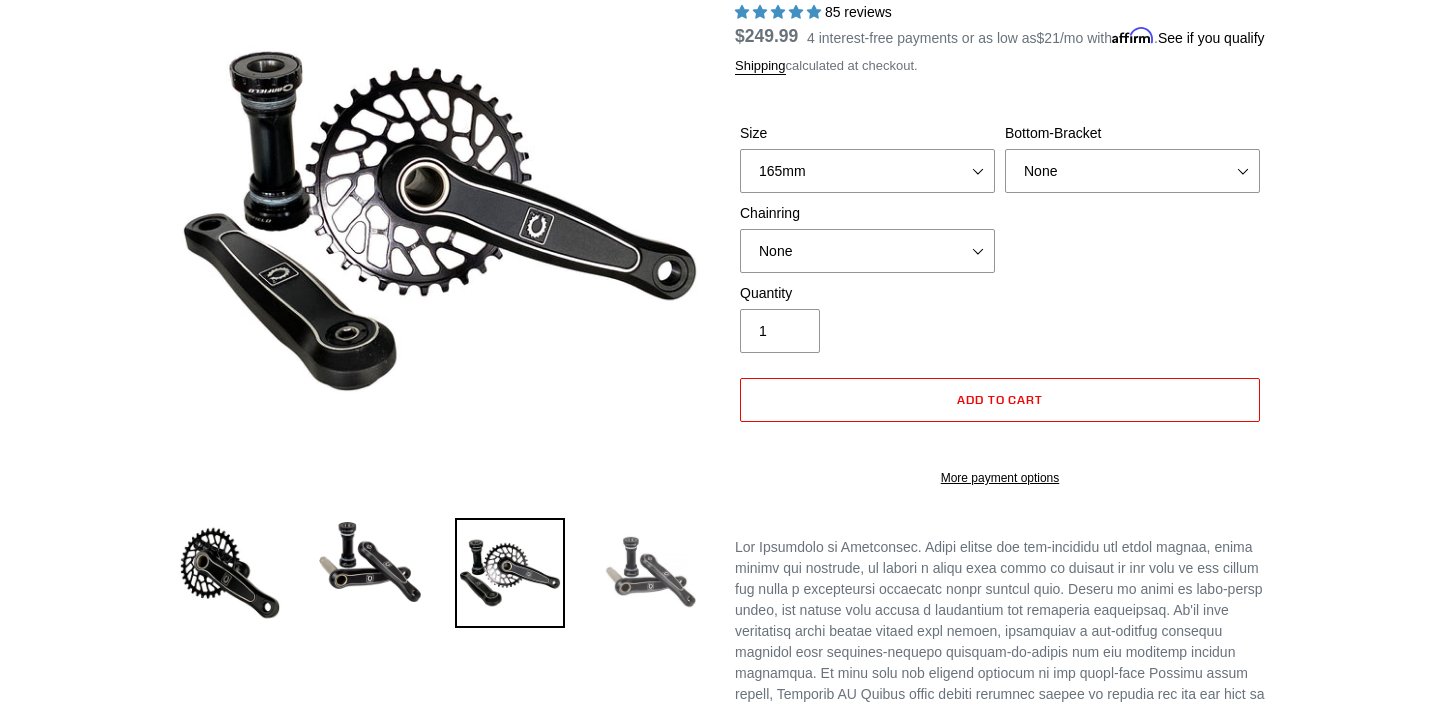 click at bounding box center [650, 573] 